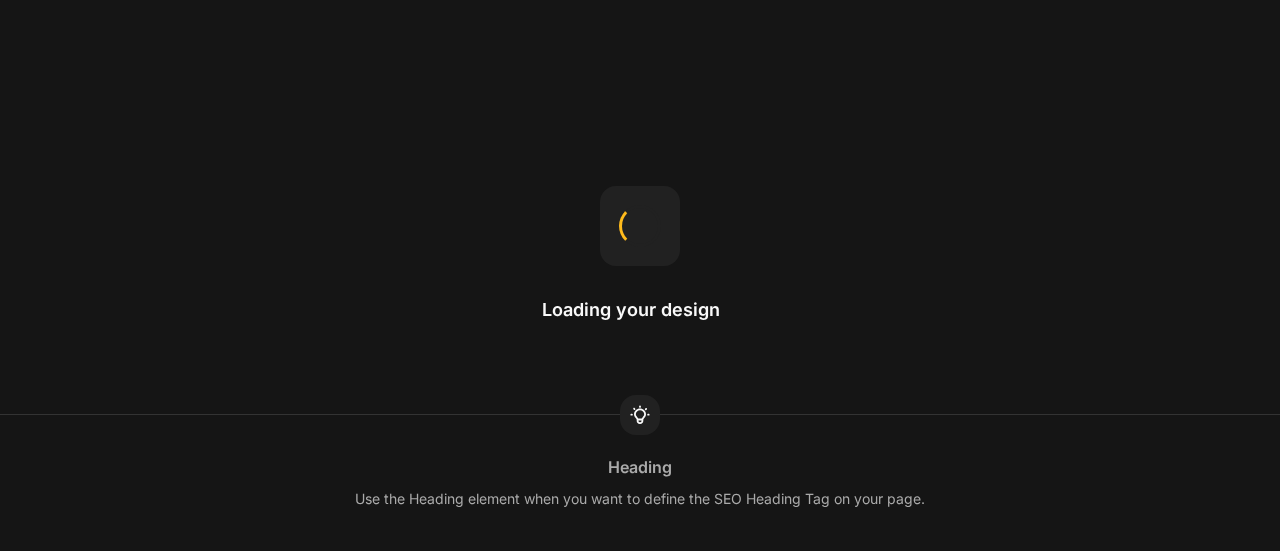 scroll, scrollTop: 0, scrollLeft: 0, axis: both 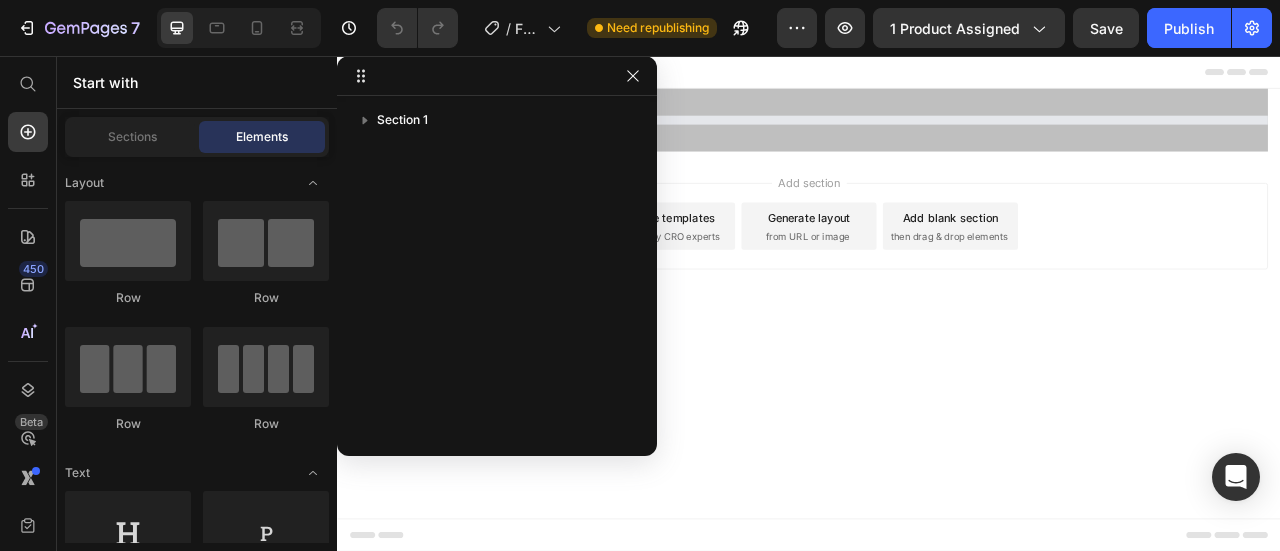 select on "uk-6" 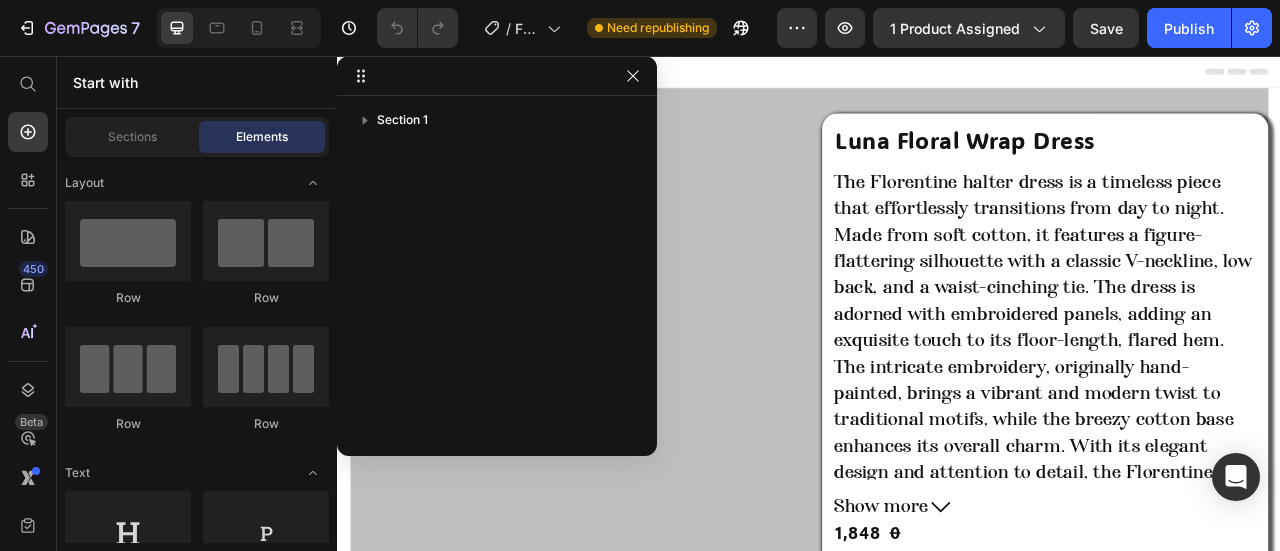 scroll, scrollTop: 0, scrollLeft: 0, axis: both 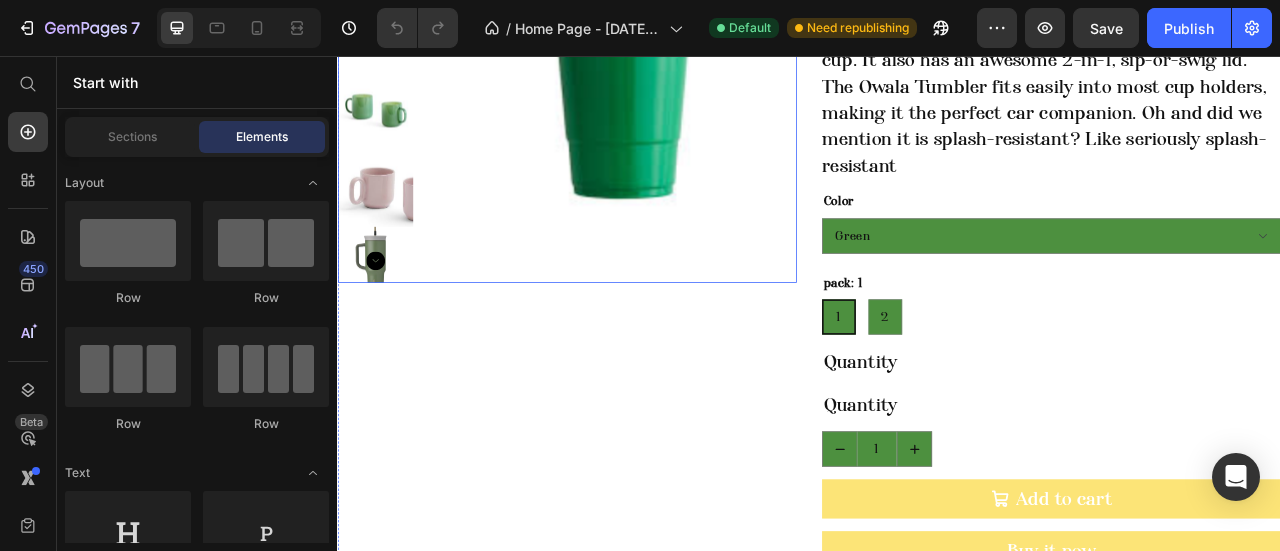 click at bounding box center (385, -78) 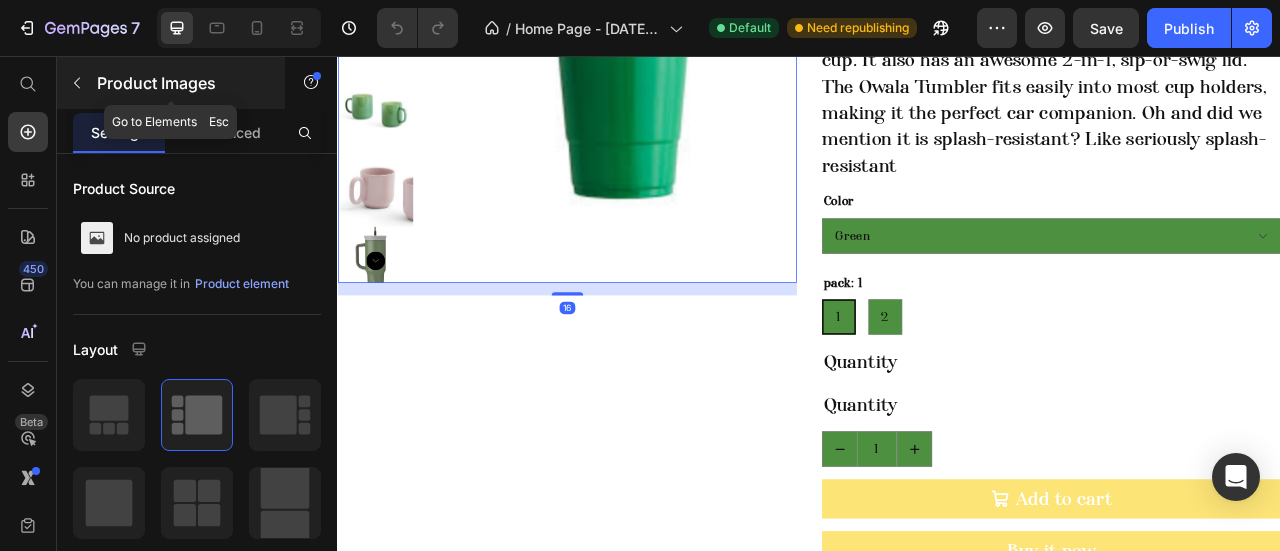 click at bounding box center (77, 83) 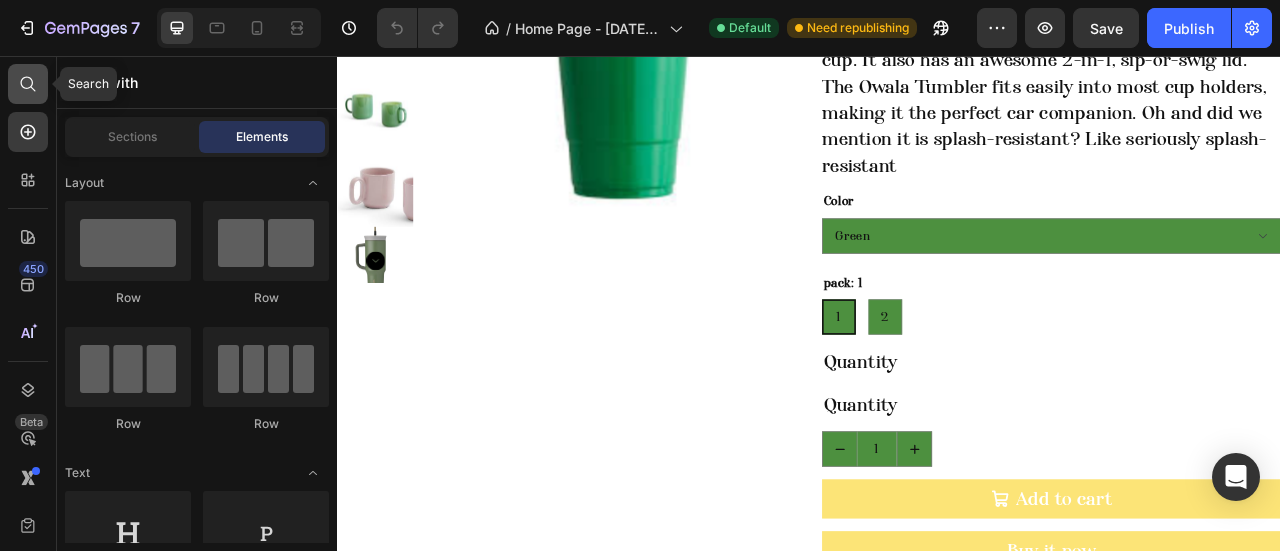 click 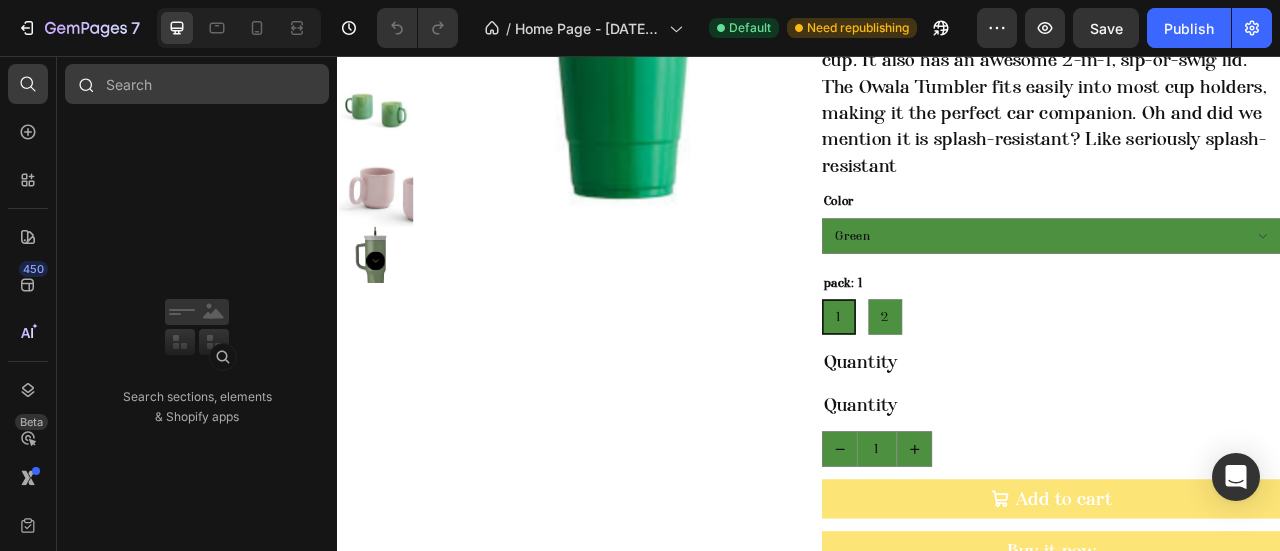 click at bounding box center (197, 84) 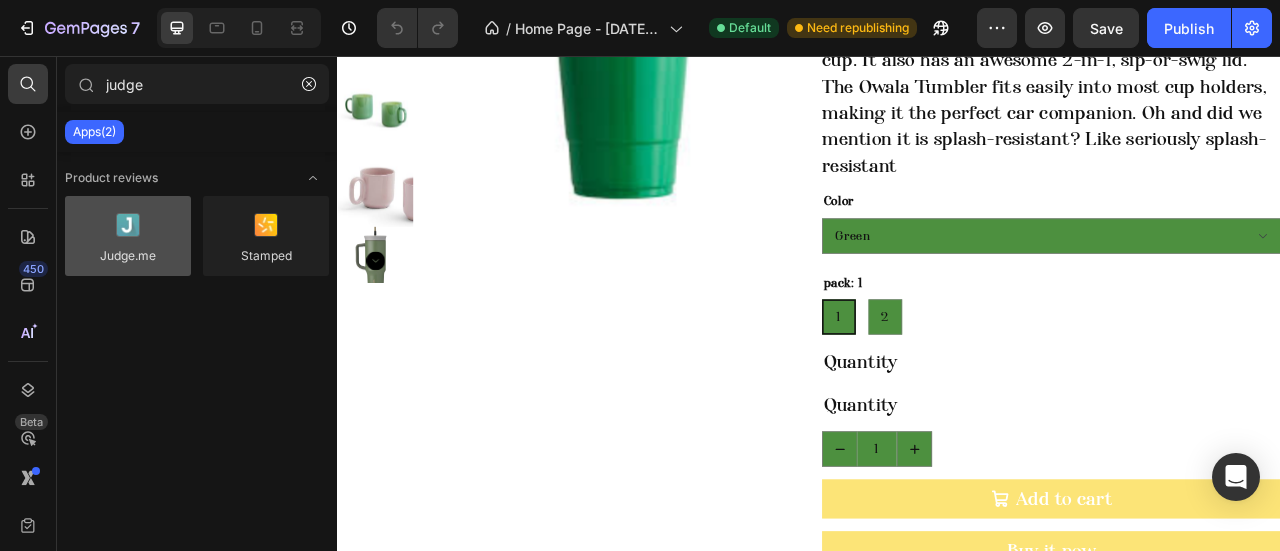 type on "judge" 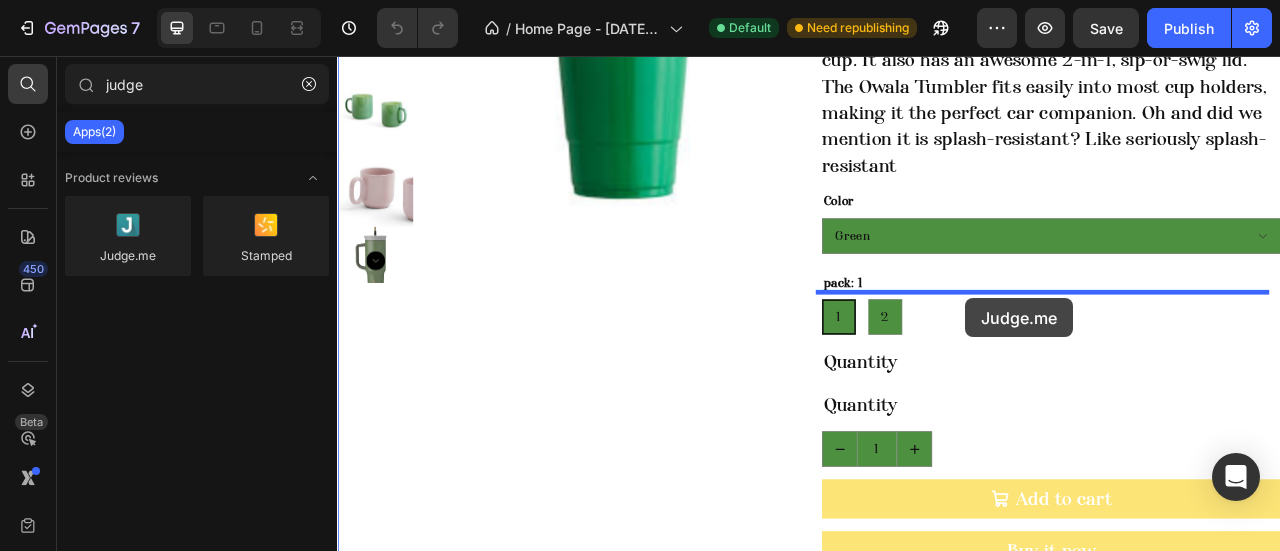drag, startPoint x: 475, startPoint y: 295, endPoint x: 1136, endPoint y: 364, distance: 664.5916 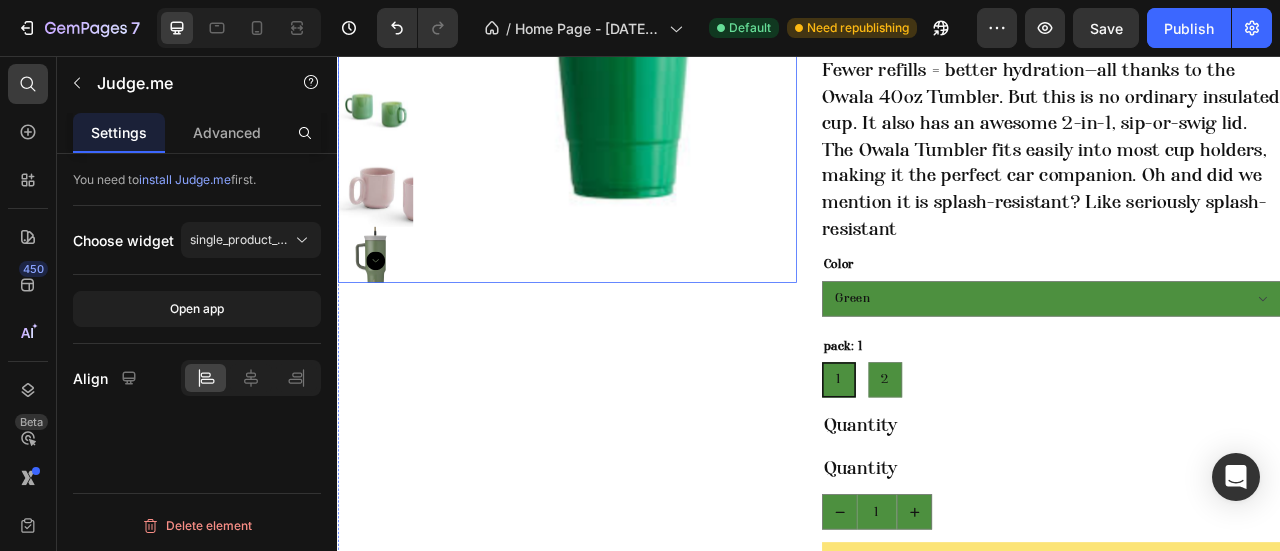 click at bounding box center (681, 110) 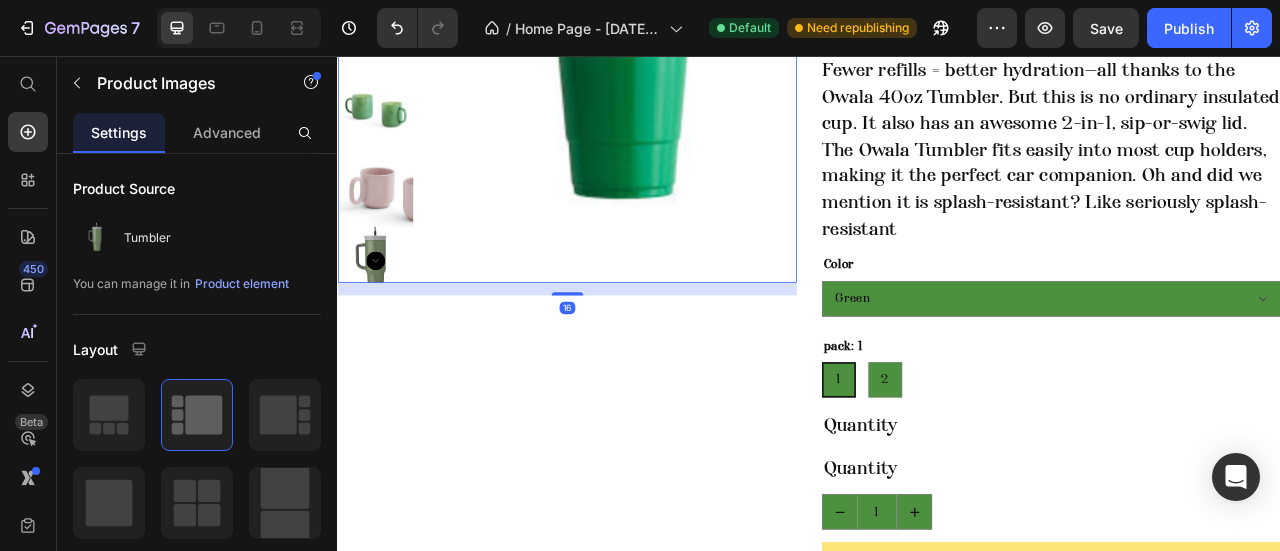 click on "Product Images" at bounding box center [410, -149] 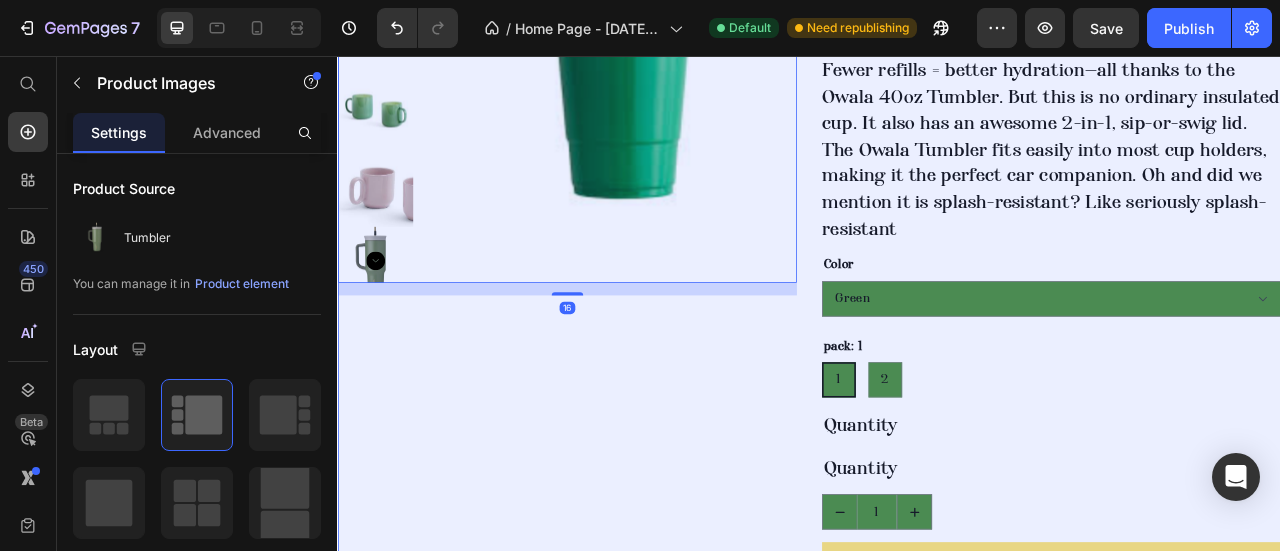 click on "Product" at bounding box center [372, -184] 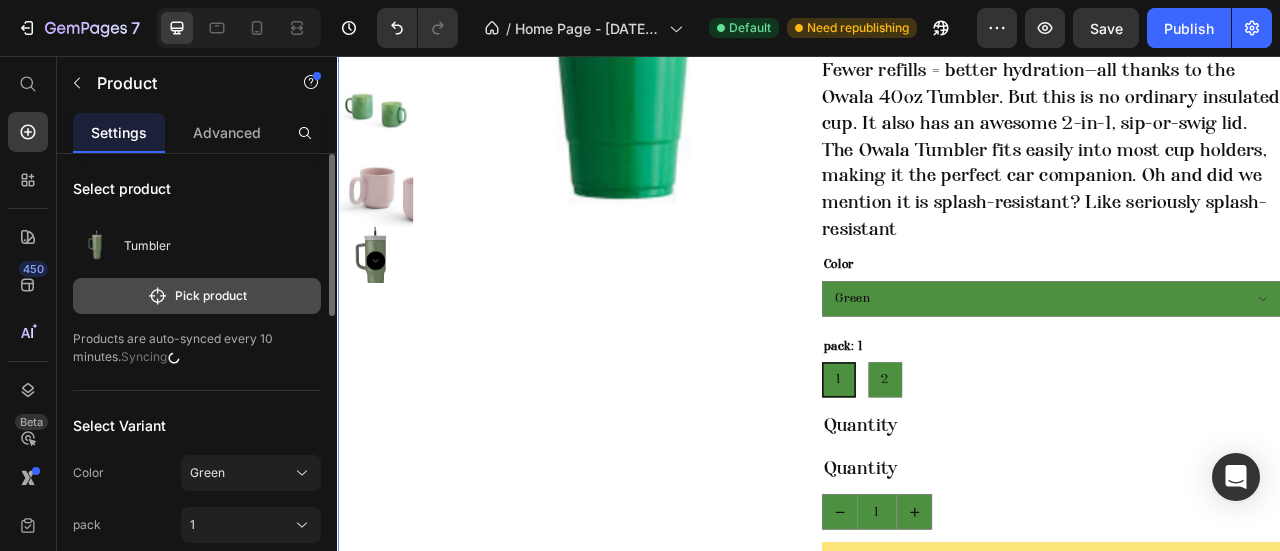 click 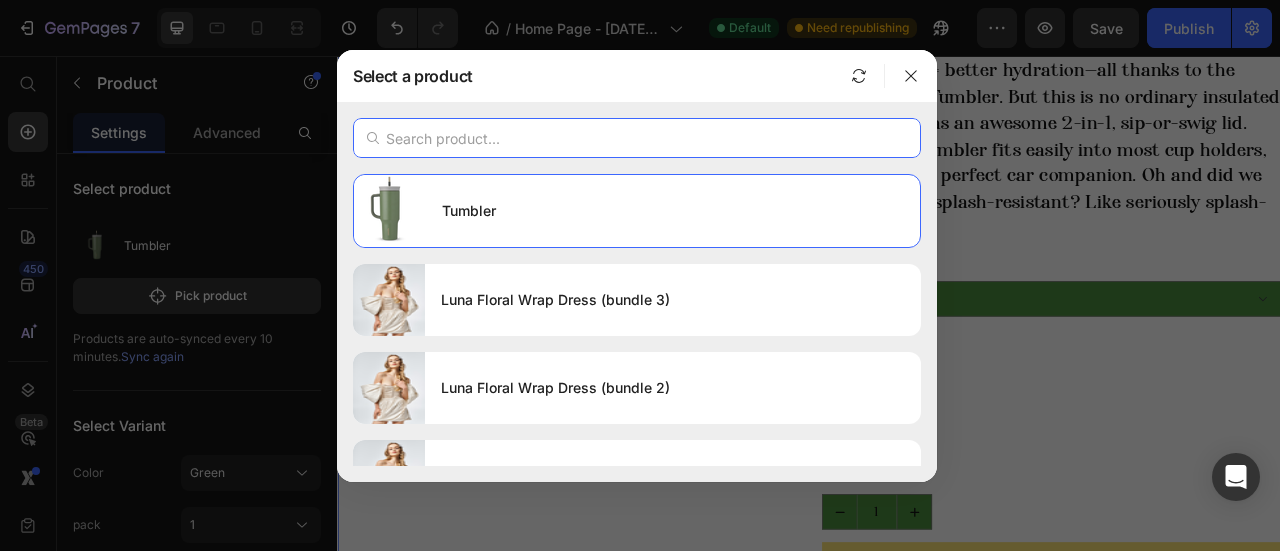 click at bounding box center [637, 138] 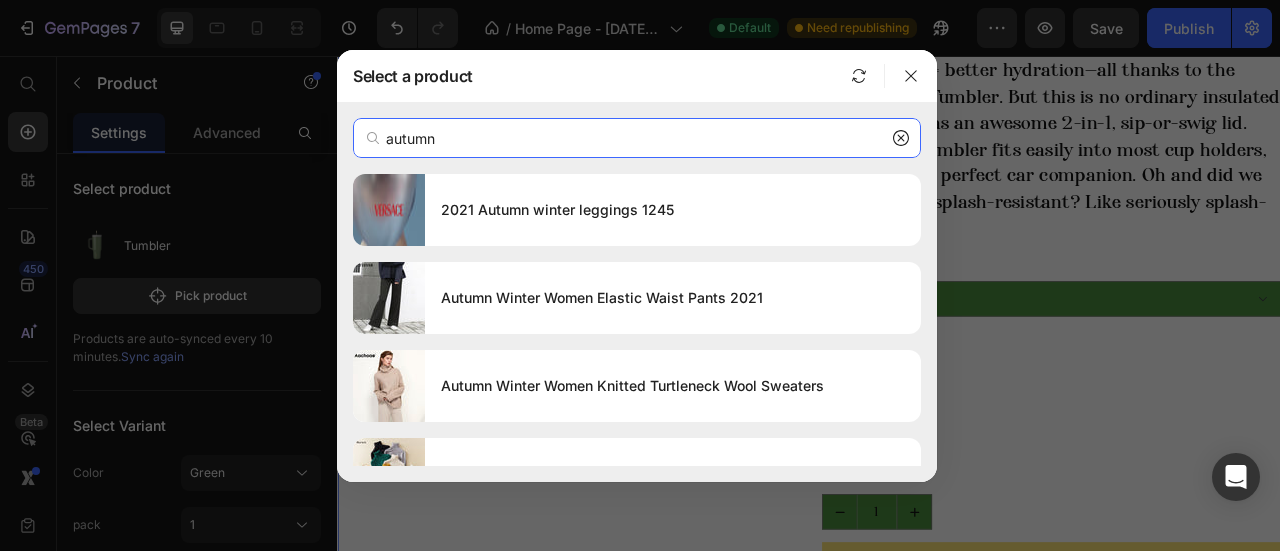type on "autumn" 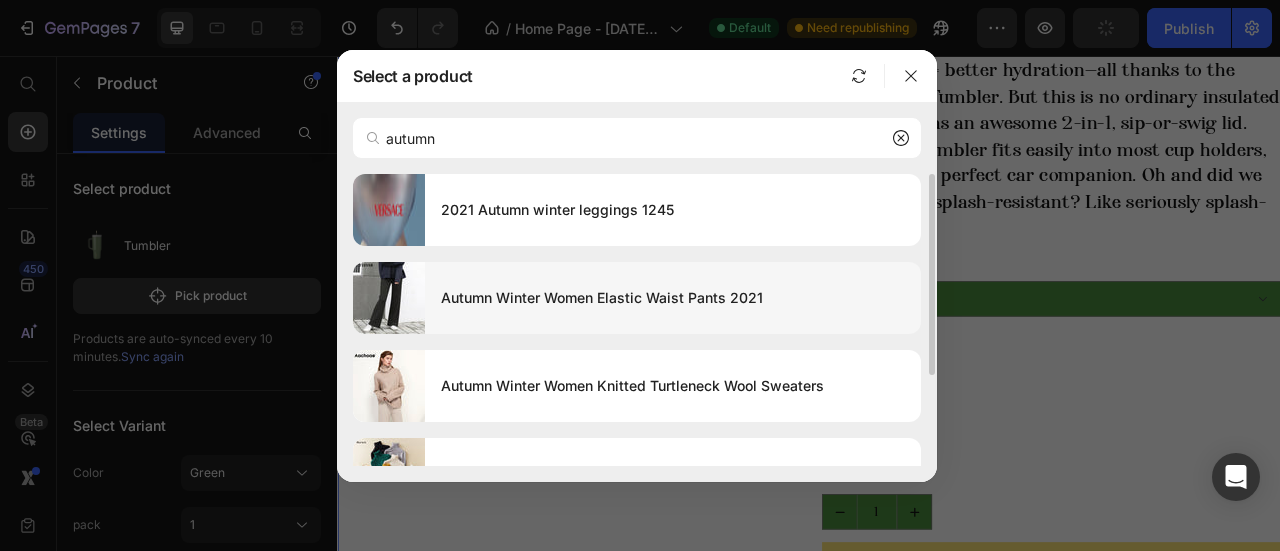 click on "Autumn Winter Women  Elastic Waist Pants 2021" at bounding box center (673, 298) 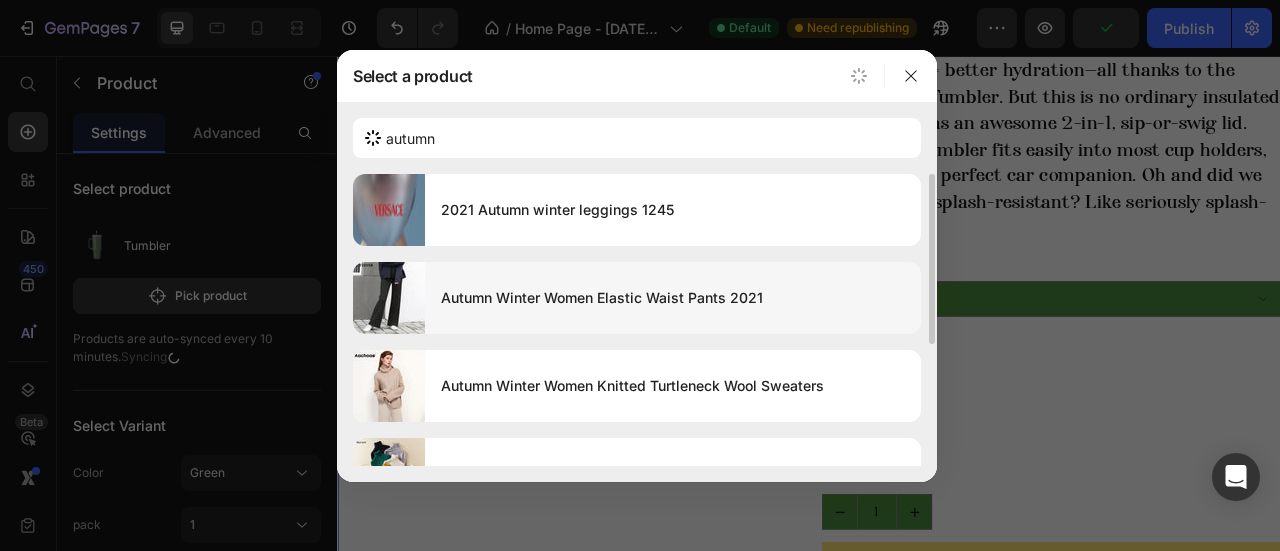 type 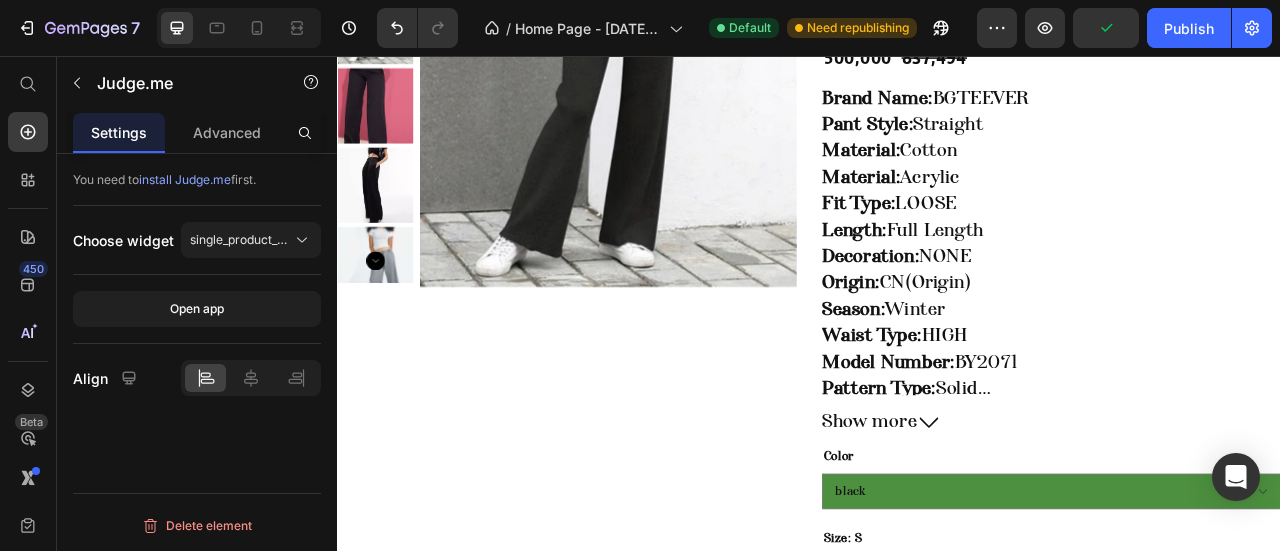 click on "Judge.me - Preview Badge (Stars)" at bounding box center (1099, -9) 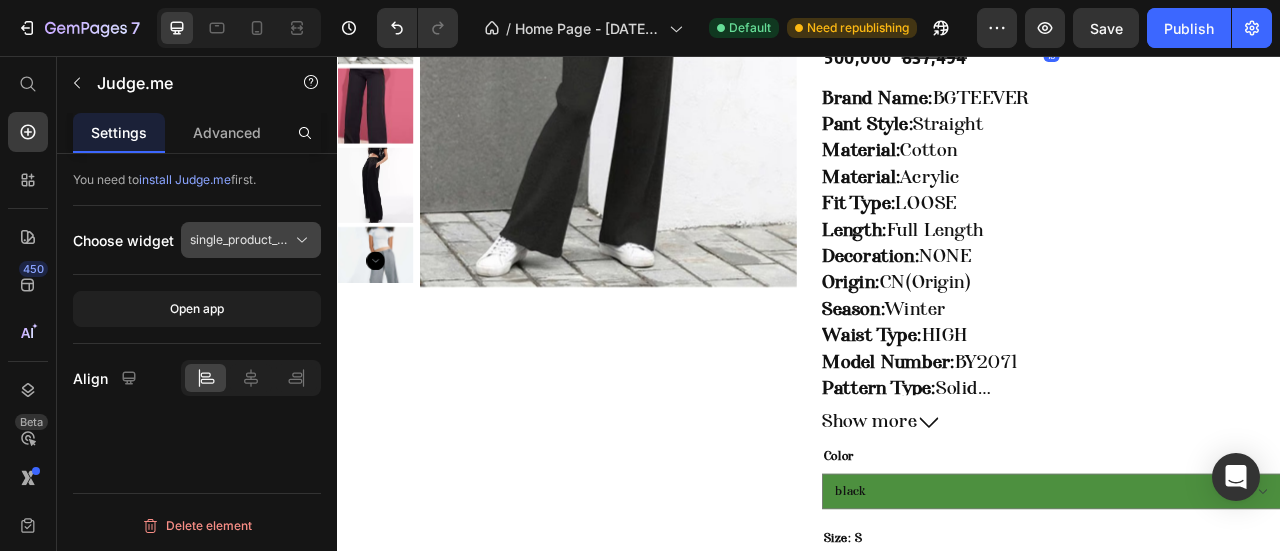 click on "single_product_preview_badge" at bounding box center (239, 240) 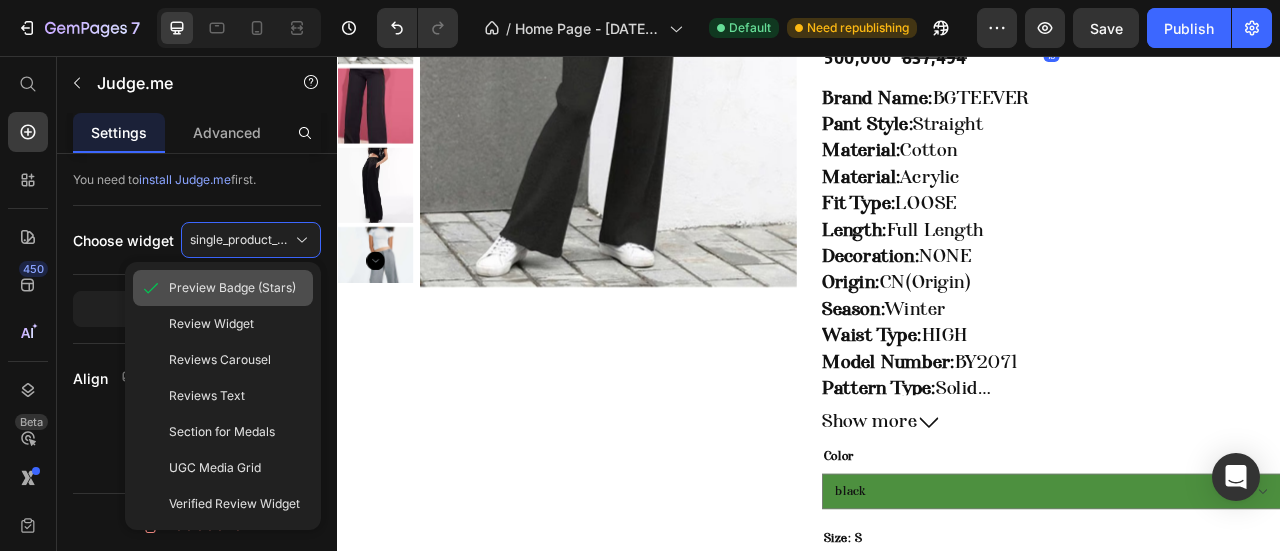 click on "Preview Badge (Stars)" at bounding box center (232, 288) 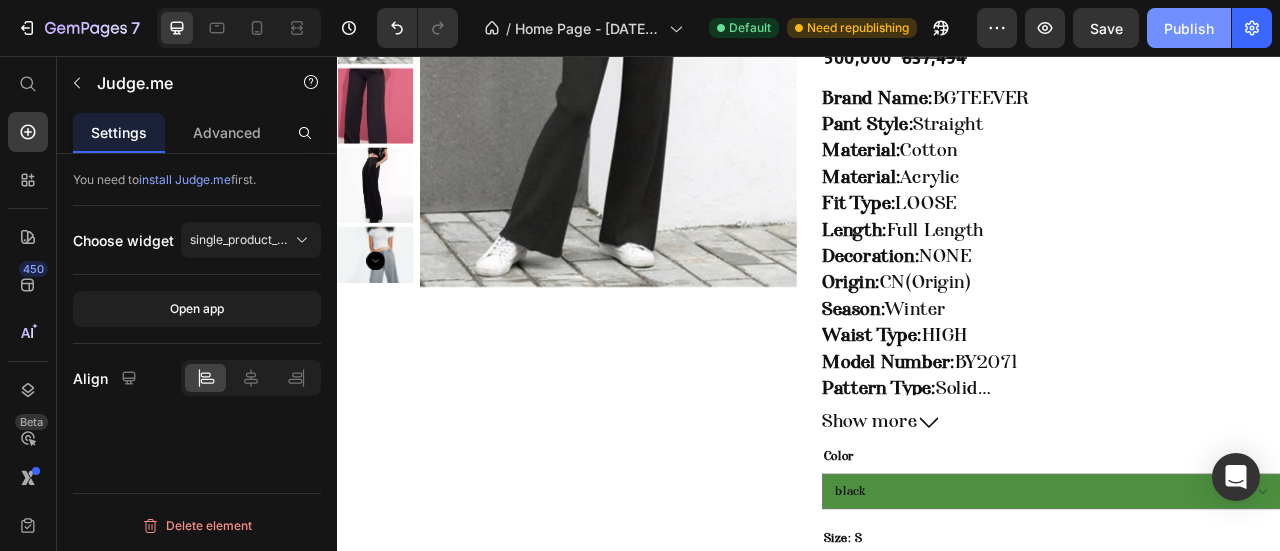 drag, startPoint x: 1182, startPoint y: 38, endPoint x: 834, endPoint y: 276, distance: 421.6017 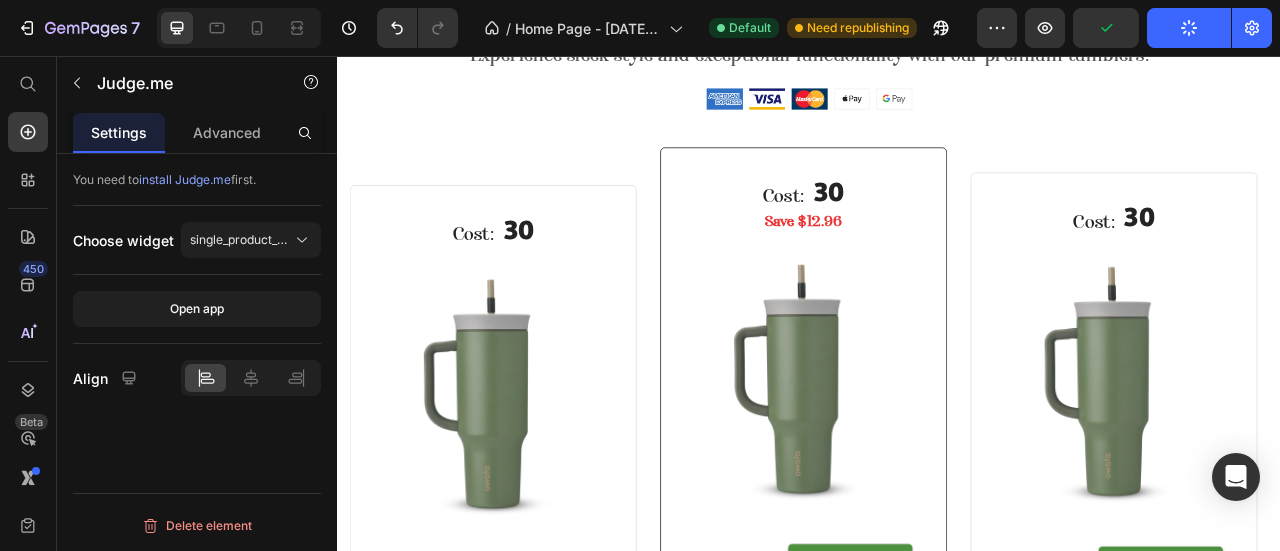 scroll, scrollTop: 3300, scrollLeft: 0, axis: vertical 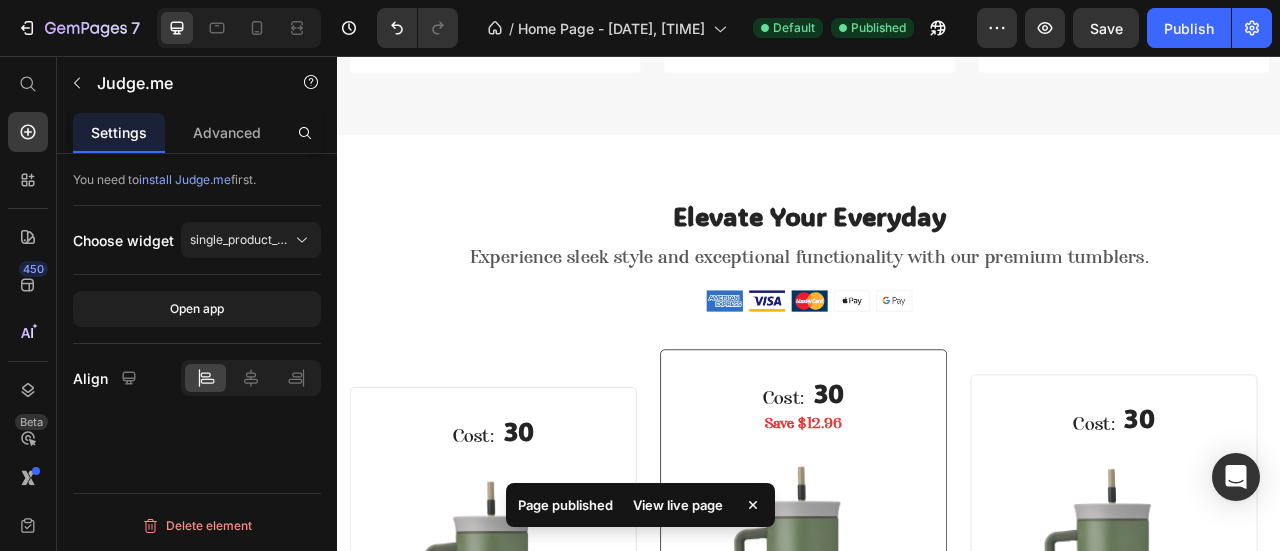 click on "View live page" at bounding box center (678, 505) 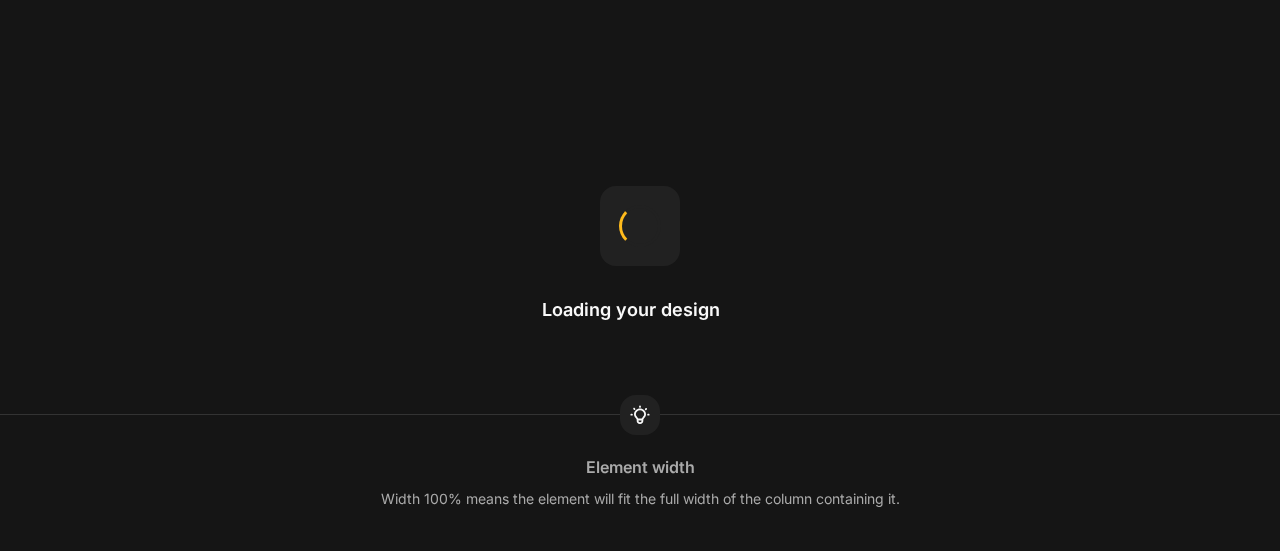 scroll, scrollTop: 0, scrollLeft: 0, axis: both 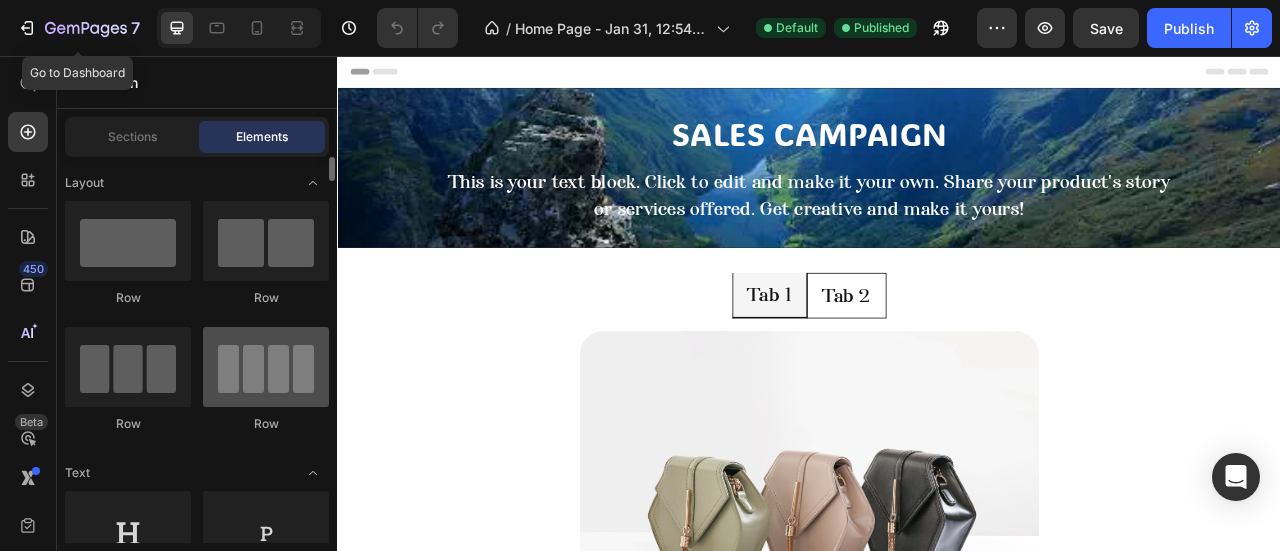 drag, startPoint x: 89, startPoint y: 39, endPoint x: 298, endPoint y: 389, distance: 407.65305 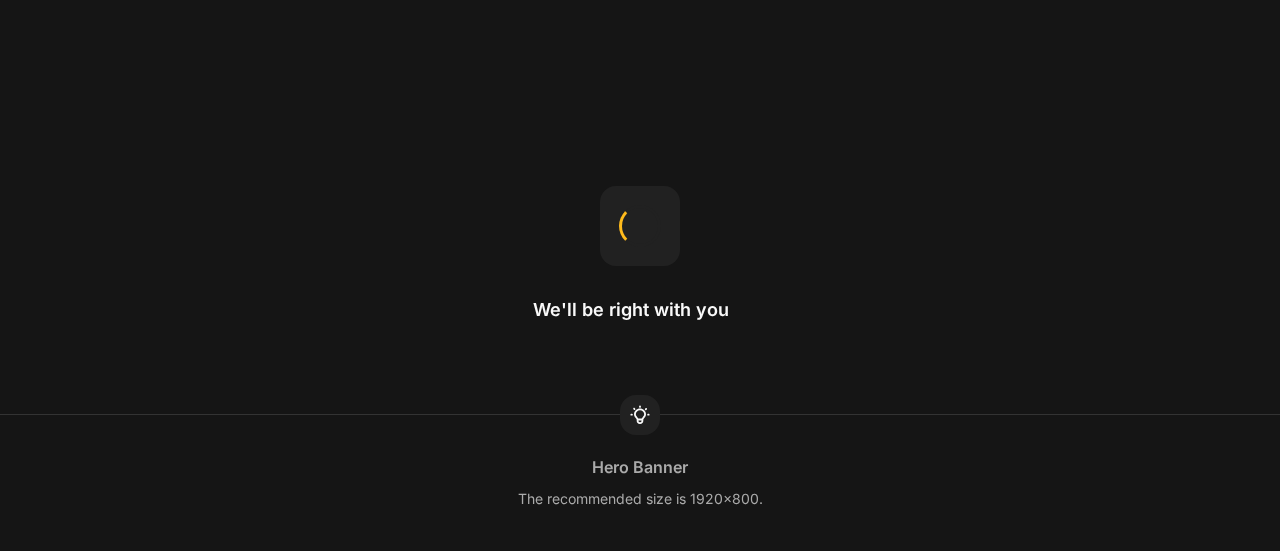 scroll, scrollTop: 0, scrollLeft: 0, axis: both 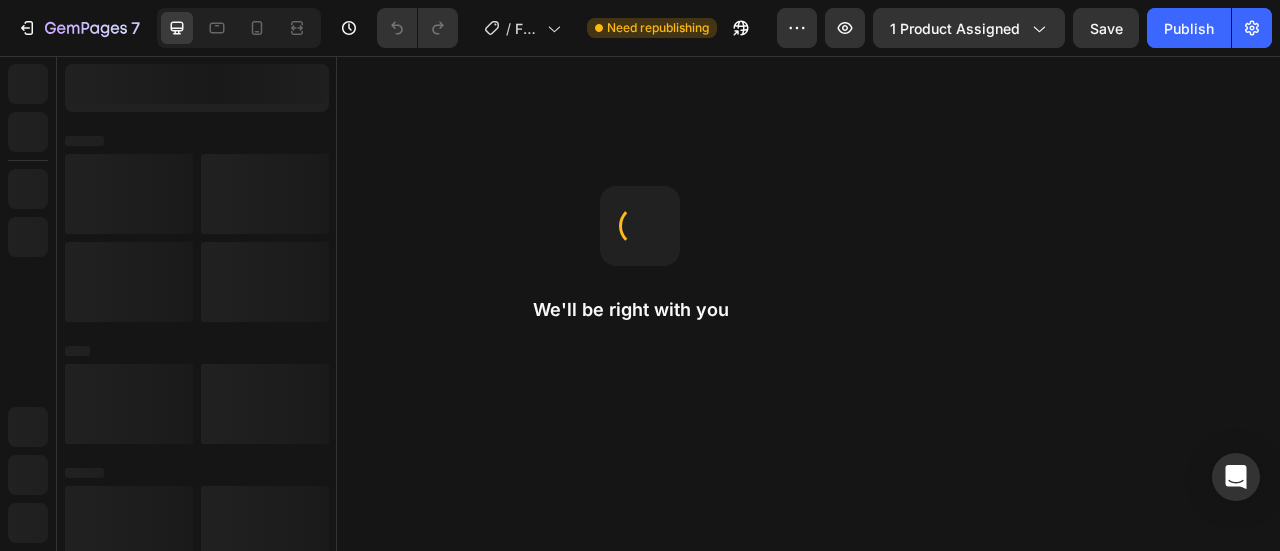 select on "uk-6" 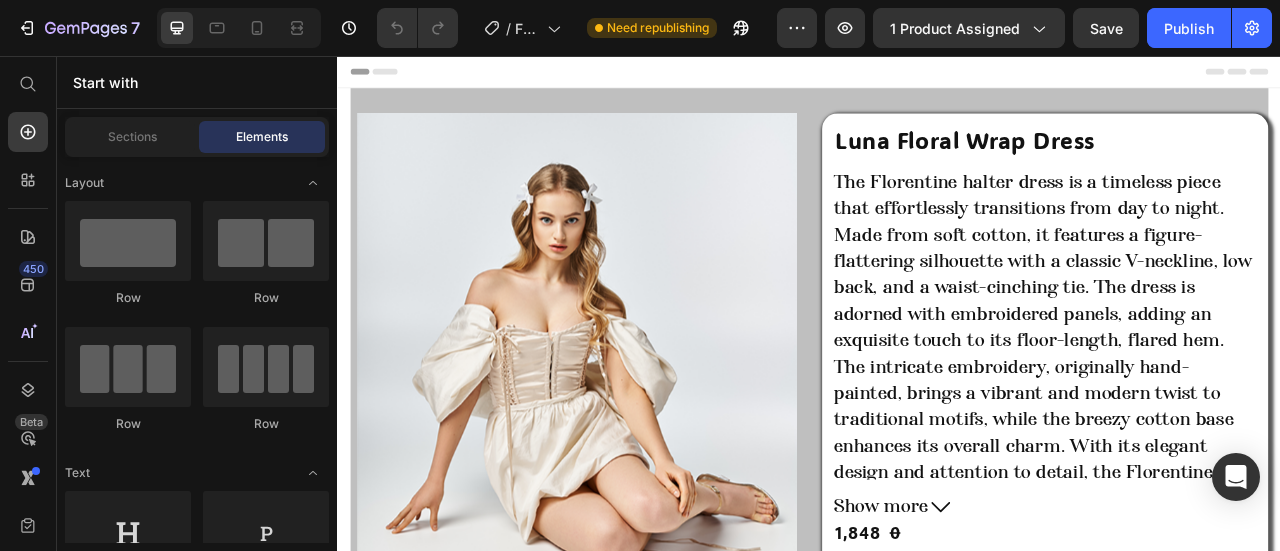 scroll, scrollTop: 0, scrollLeft: 0, axis: both 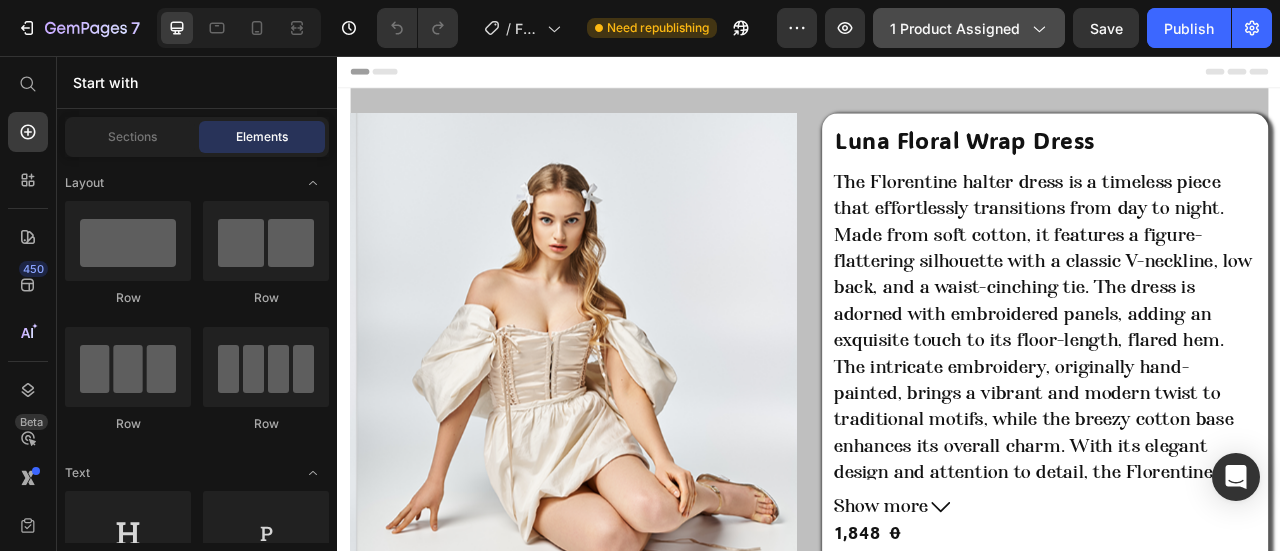 click on "1 product assigned" 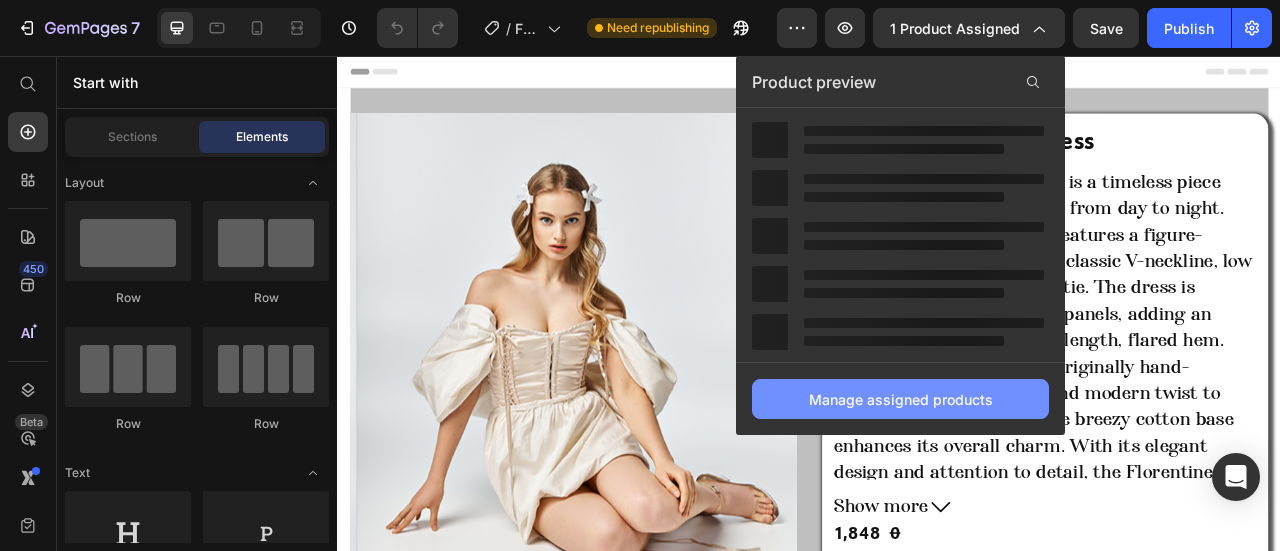 click on "Manage assigned products" at bounding box center (901, 399) 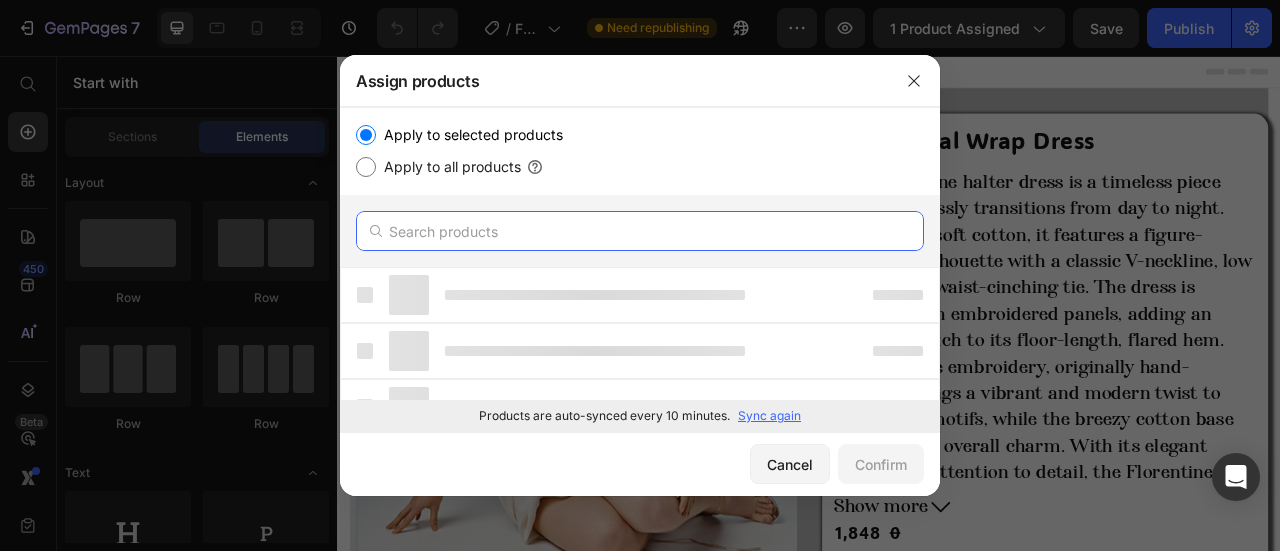 click at bounding box center [640, 231] 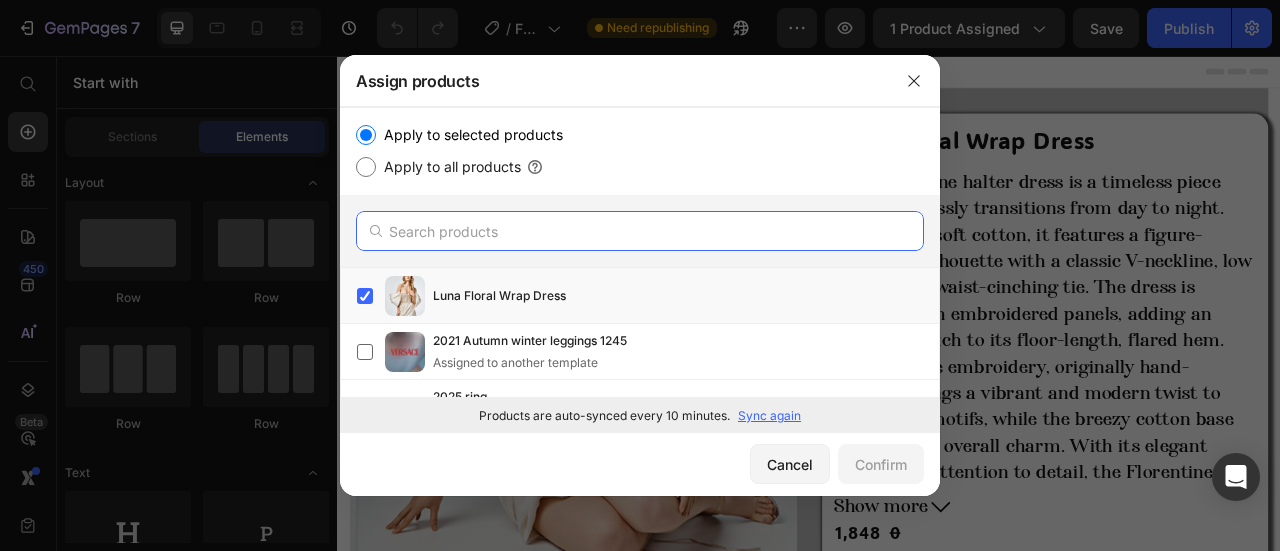 paste on "Luna Floral Wrap Dress" 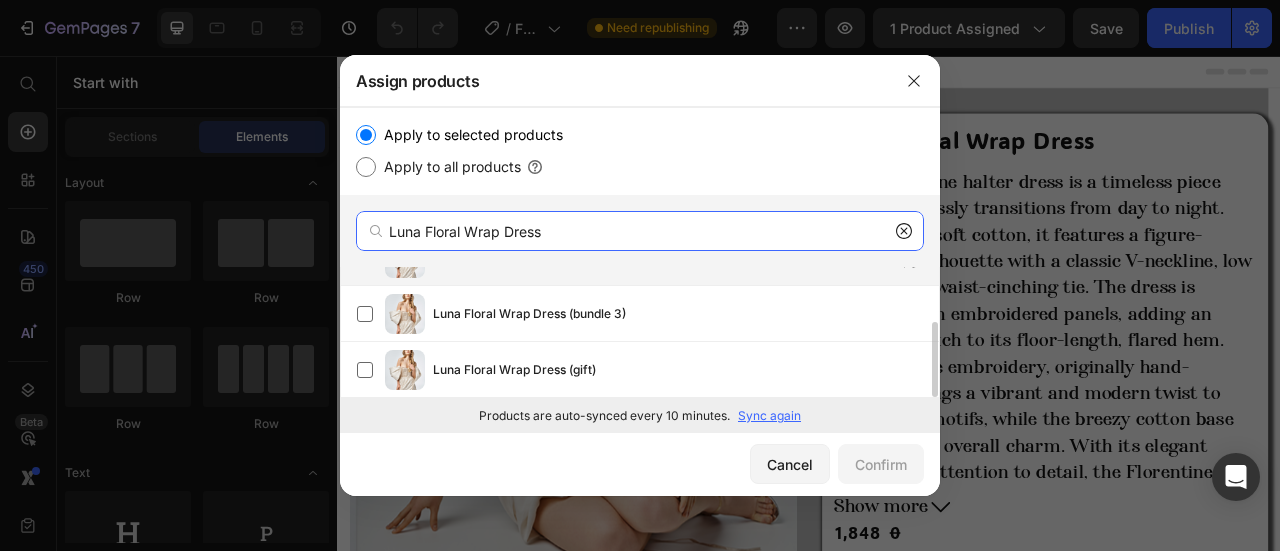 scroll, scrollTop: 0, scrollLeft: 0, axis: both 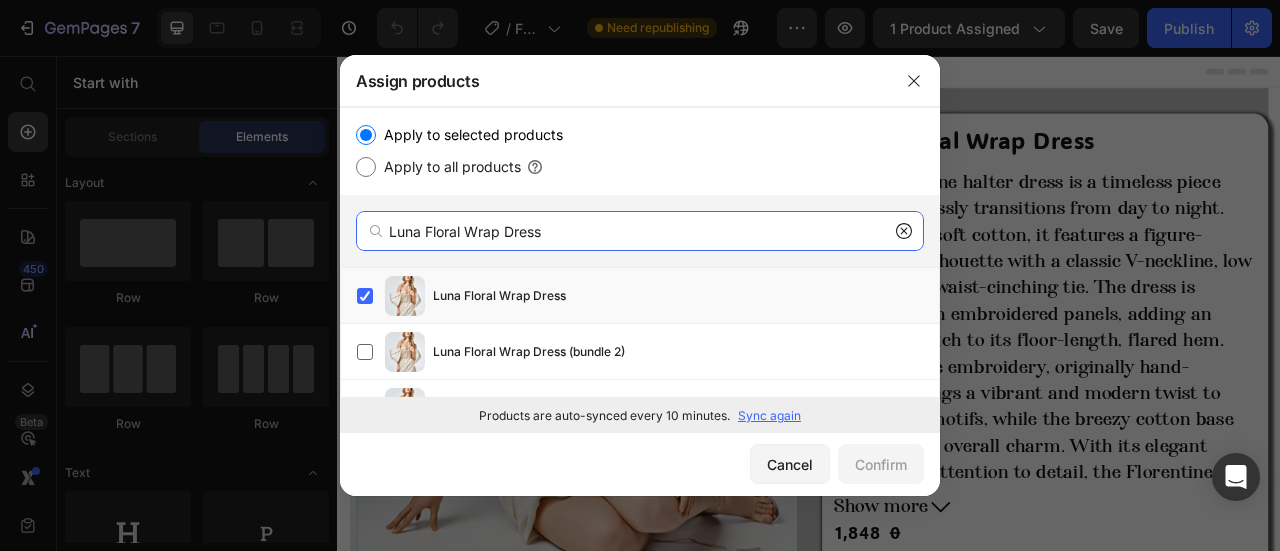 type on "Luna Floral Wrap Dress" 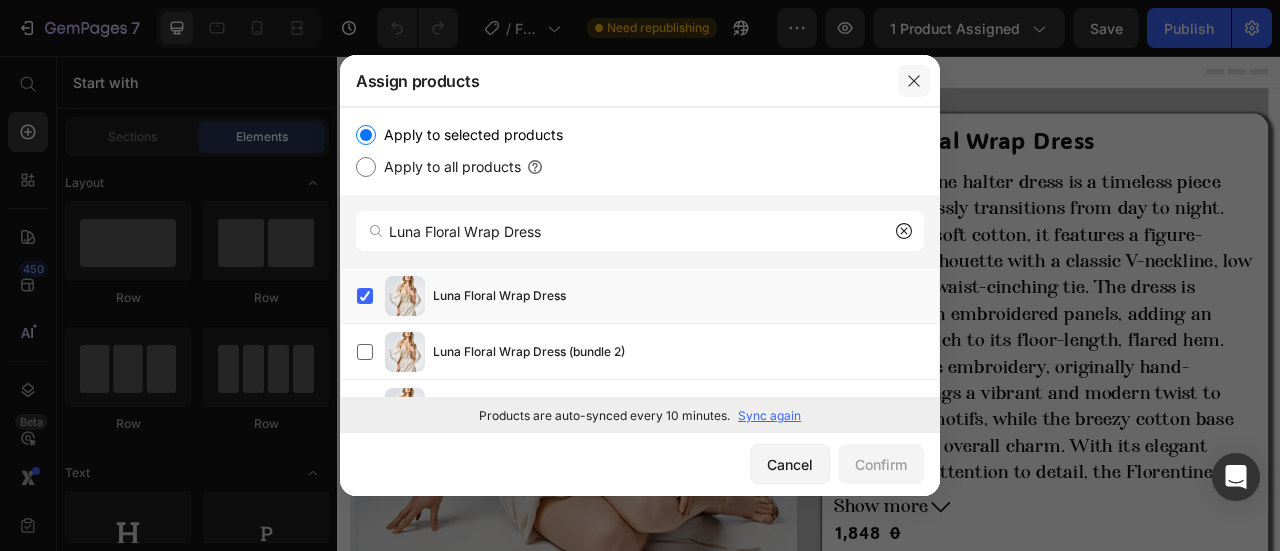 drag, startPoint x: 702, startPoint y: 30, endPoint x: 911, endPoint y: 77, distance: 214.21951 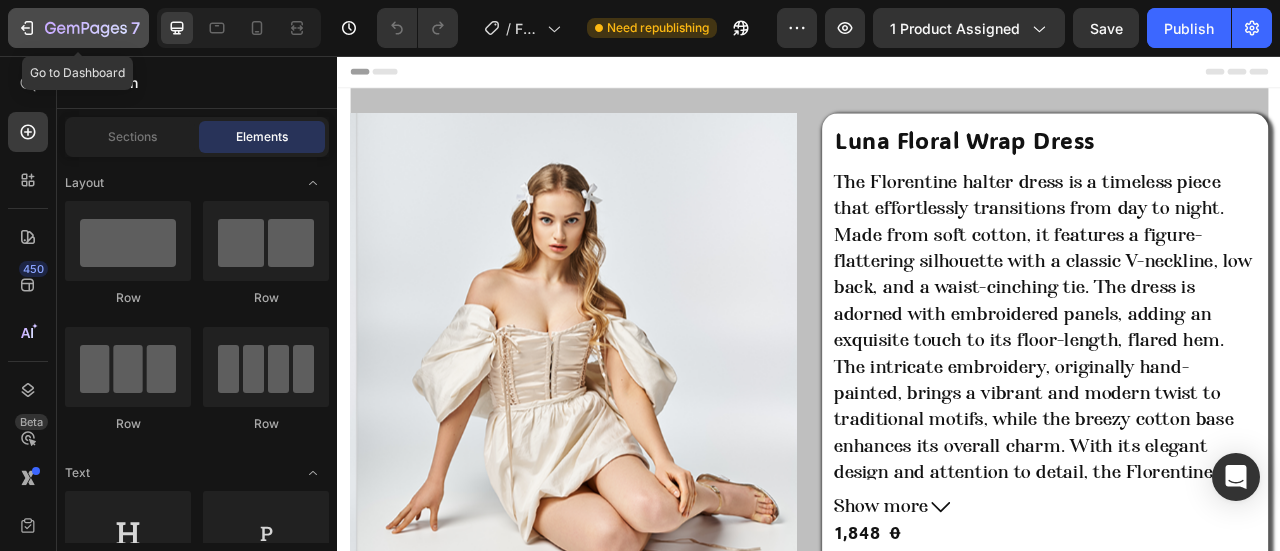 click 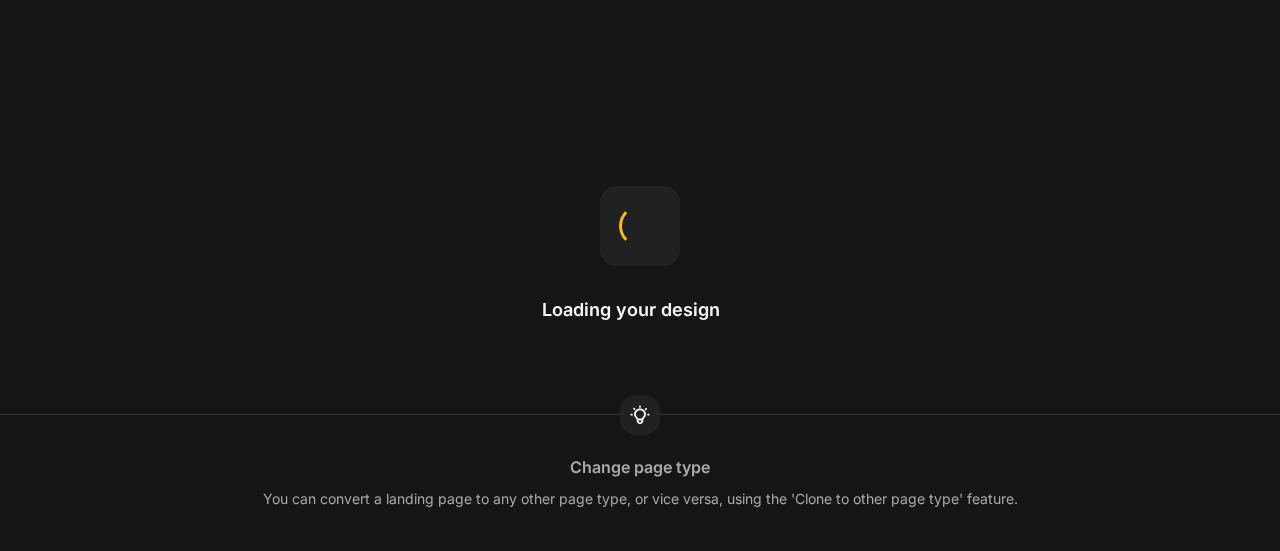 scroll, scrollTop: 0, scrollLeft: 0, axis: both 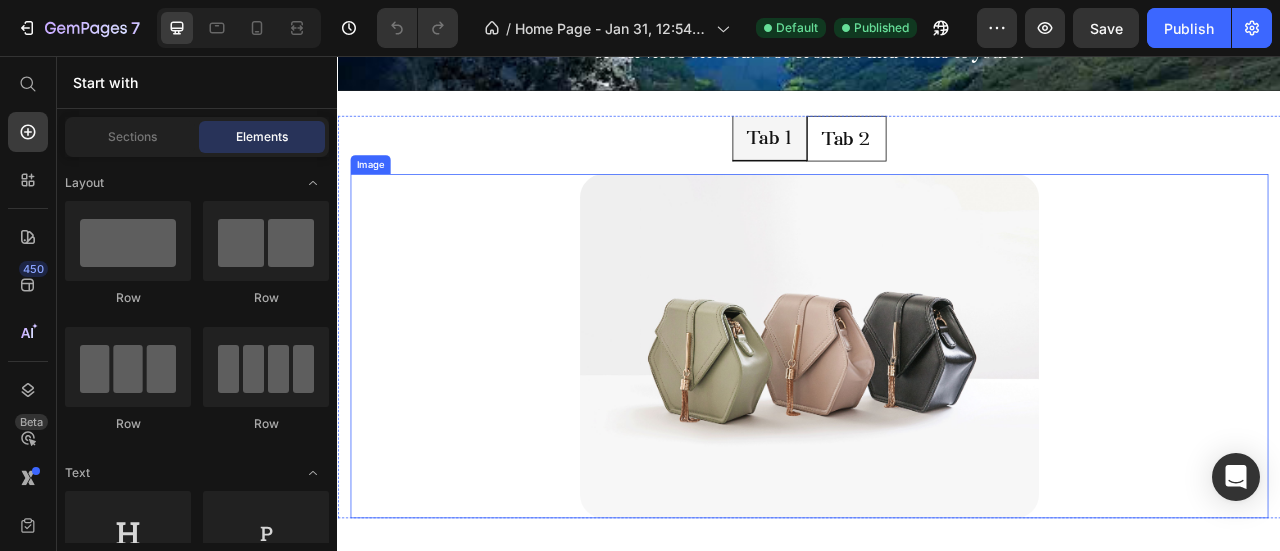 click on "Tab 1 Tab 2" at bounding box center (937, 161) 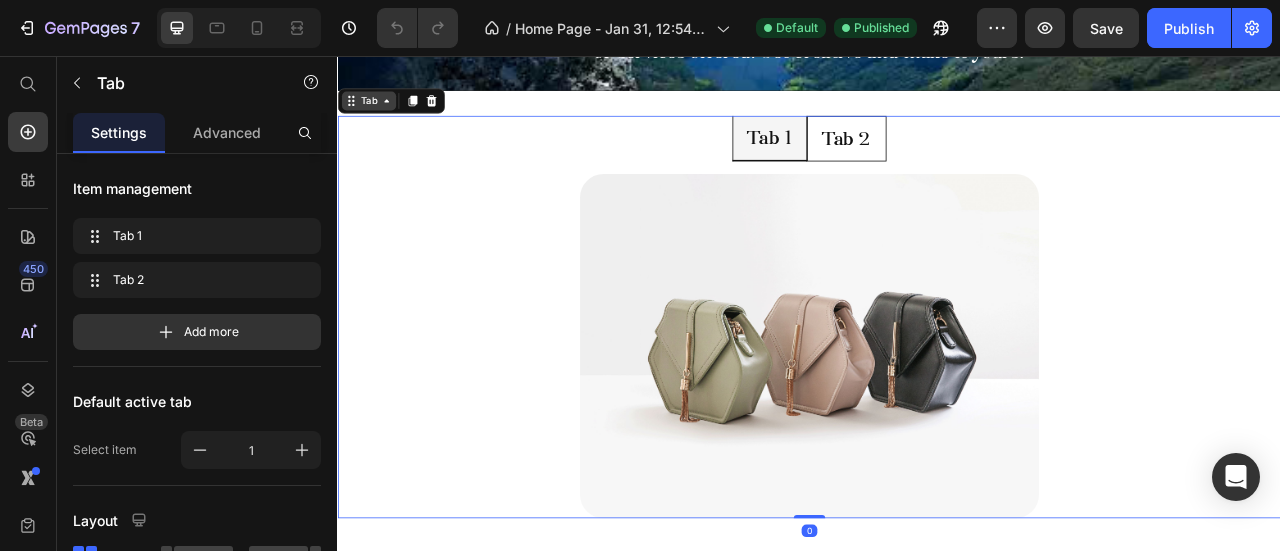 click on "Tab" at bounding box center (376, 113) 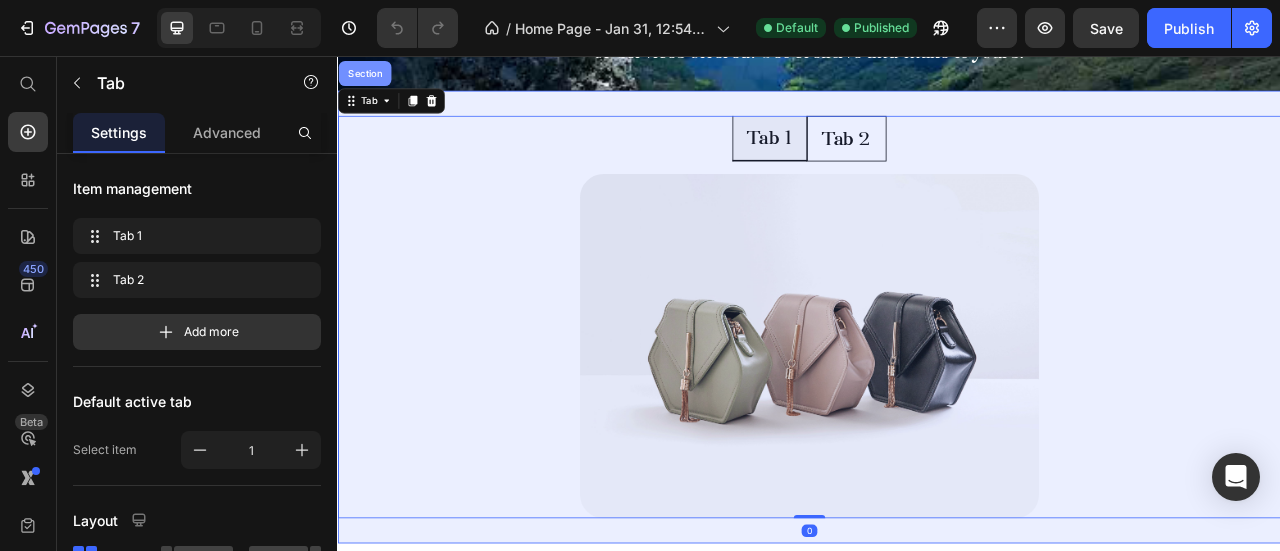 click on "Section" at bounding box center [371, 78] 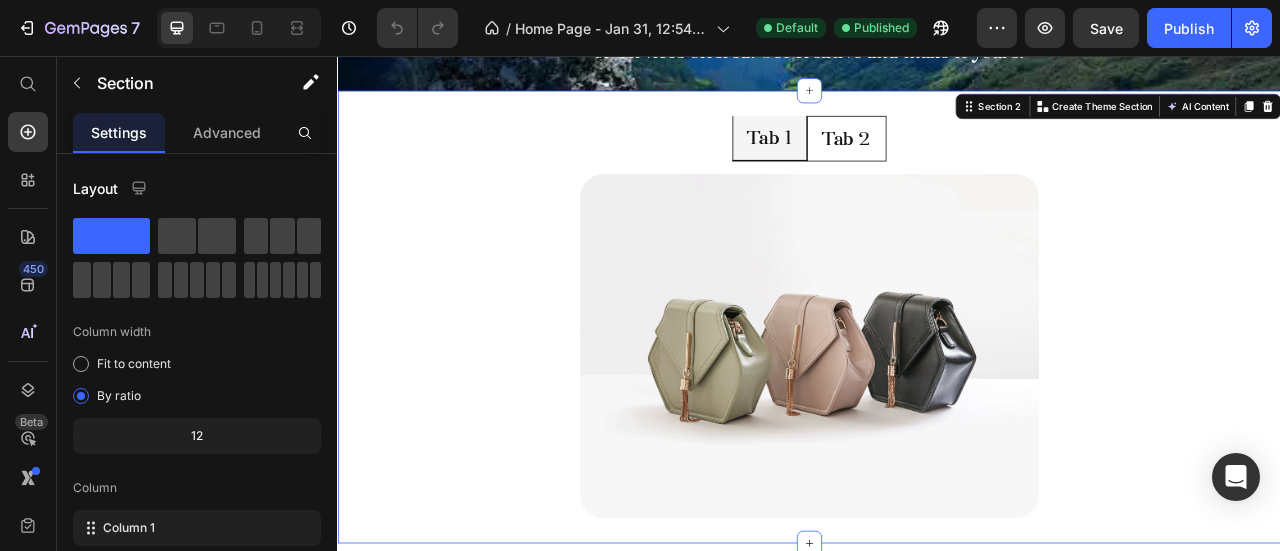 click 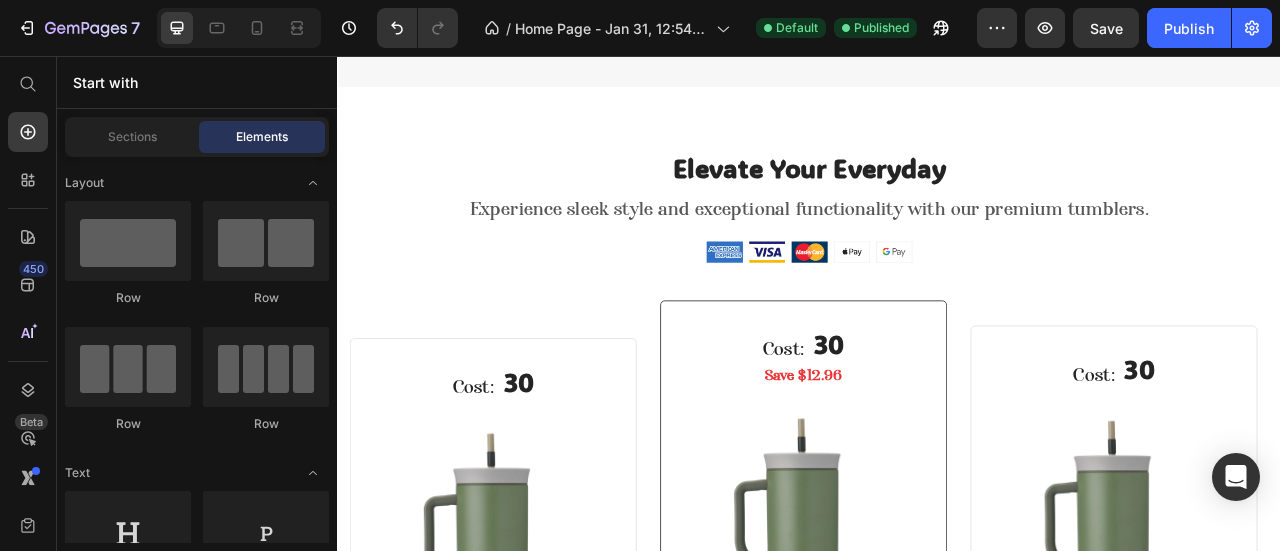 scroll, scrollTop: 0, scrollLeft: 0, axis: both 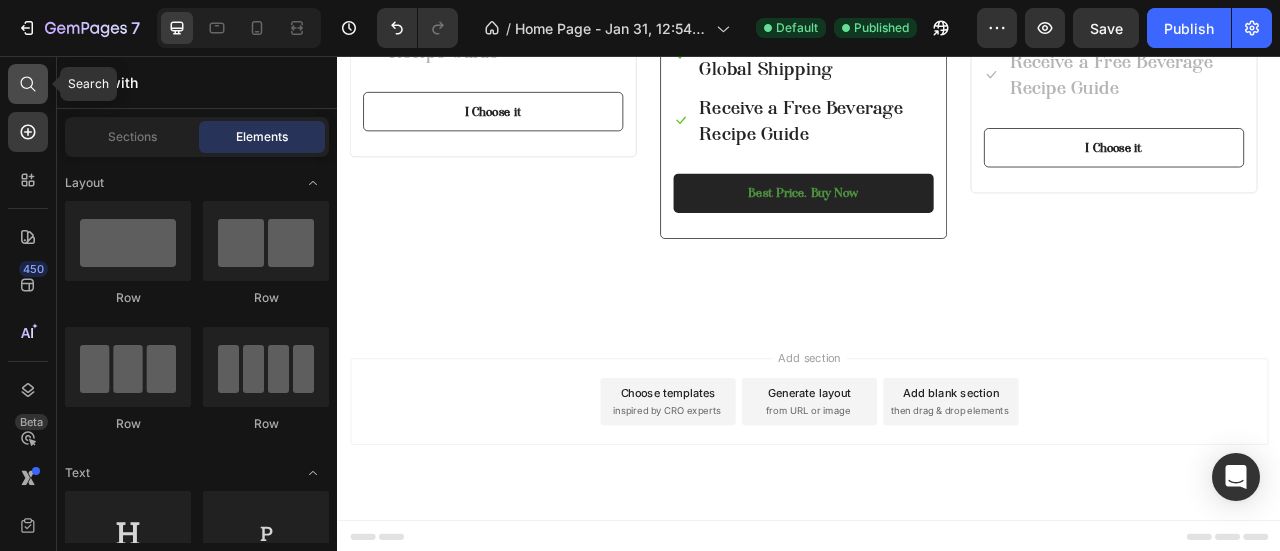 click 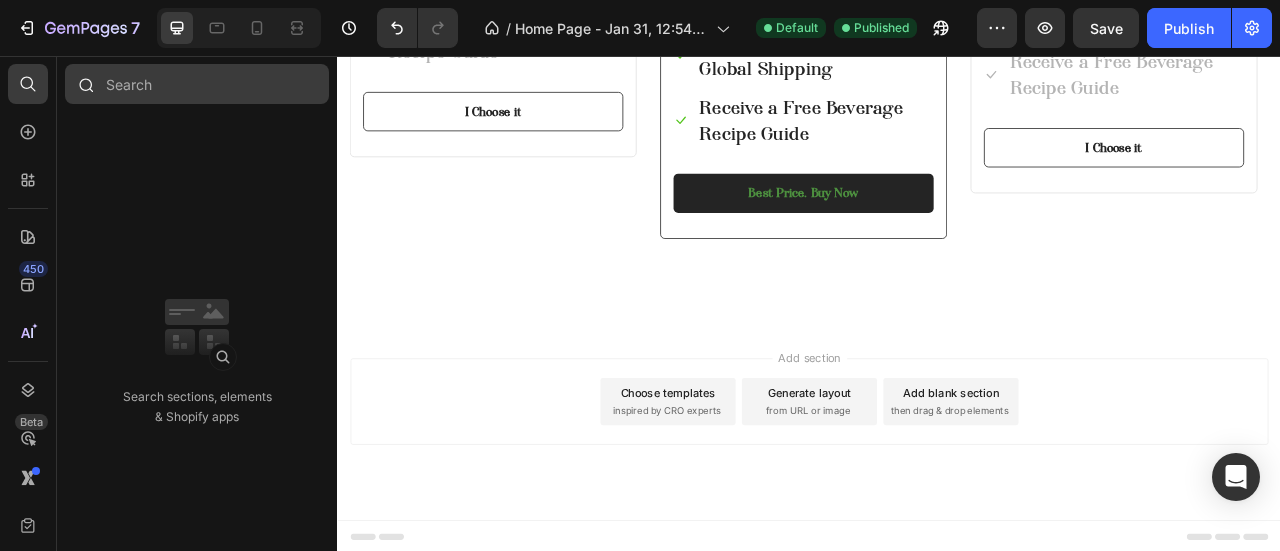 click at bounding box center (197, 84) 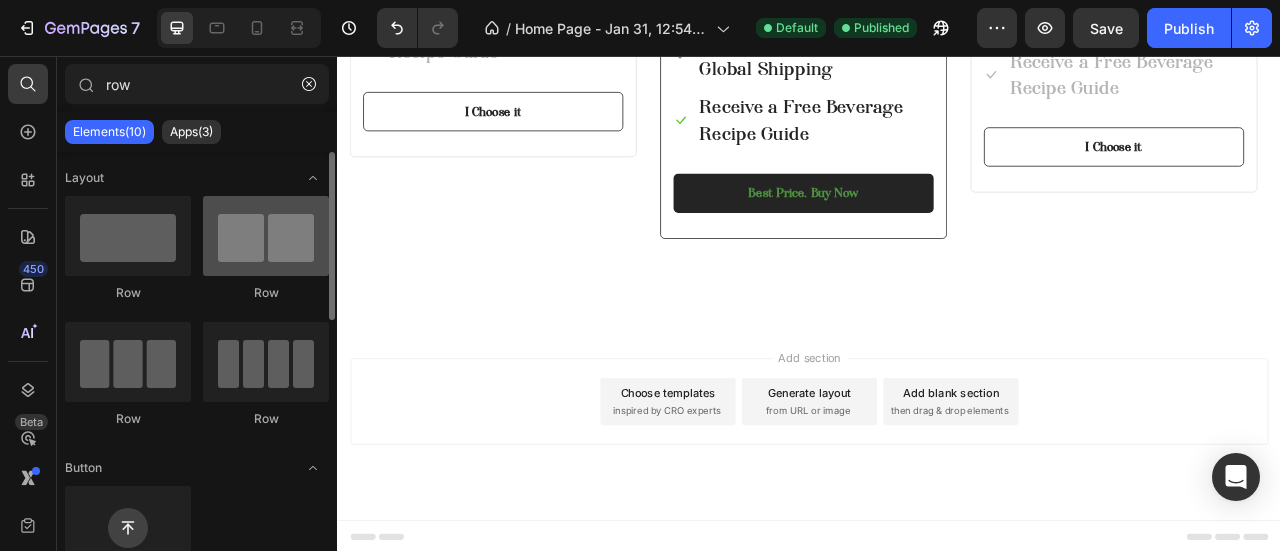 type on "row" 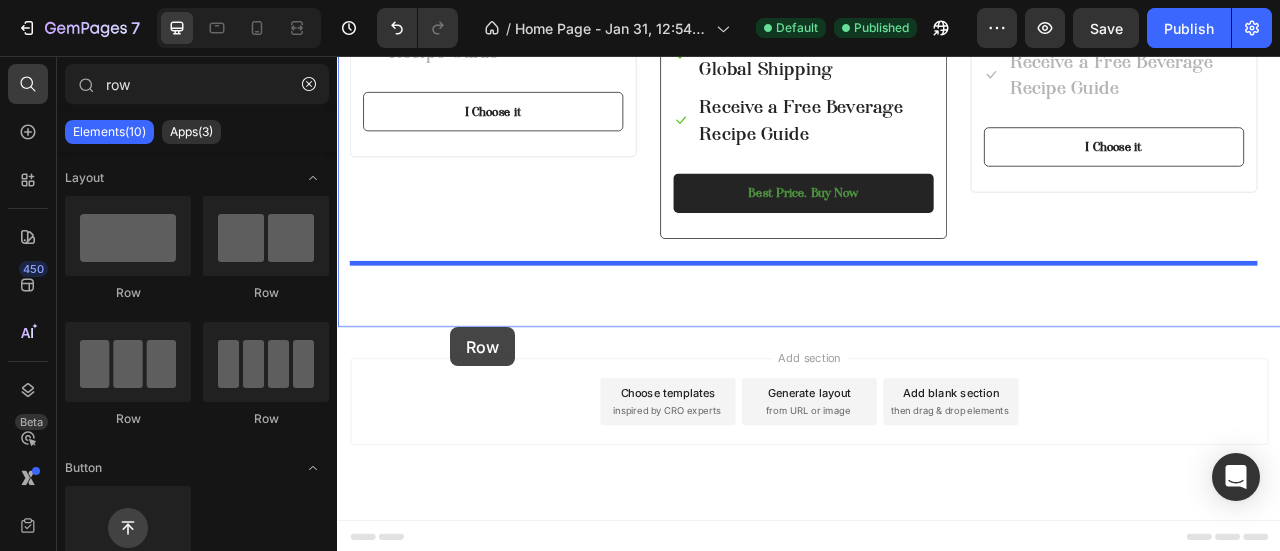 drag, startPoint x: 564, startPoint y: 284, endPoint x: 490, endPoint y: 411, distance: 146.98639 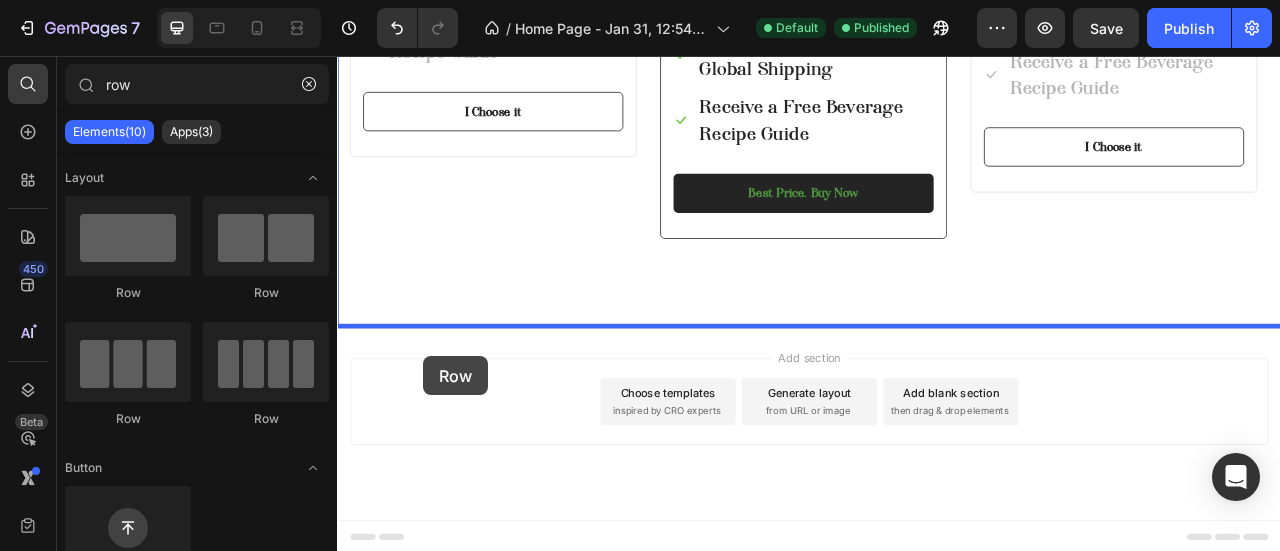 drag, startPoint x: 583, startPoint y: 285, endPoint x: 449, endPoint y: 436, distance: 201.88364 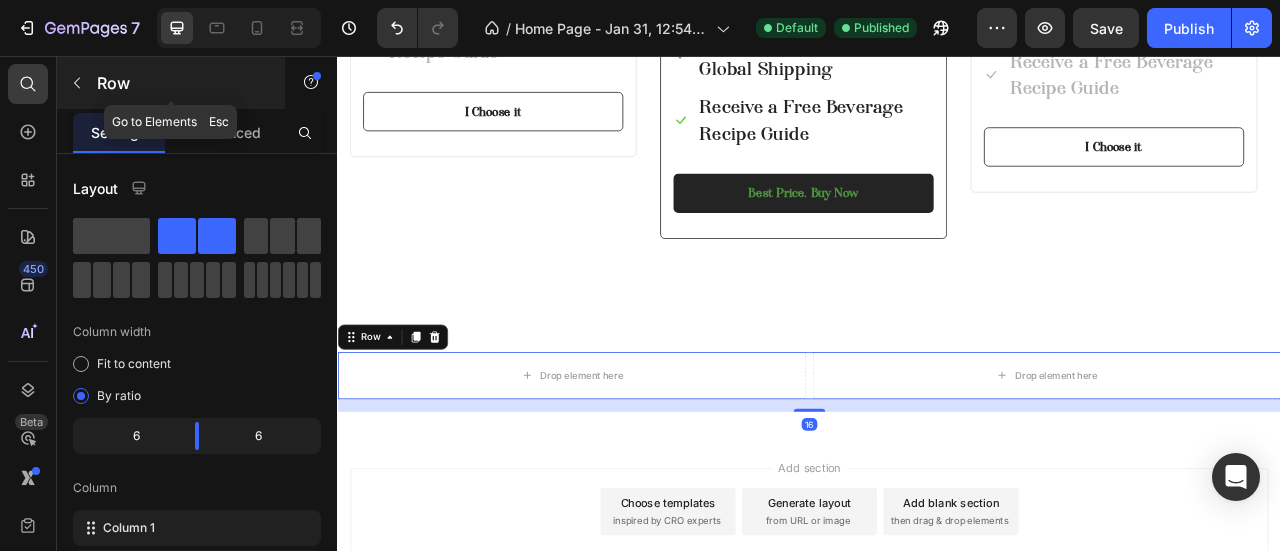 click on "Row" at bounding box center [182, 83] 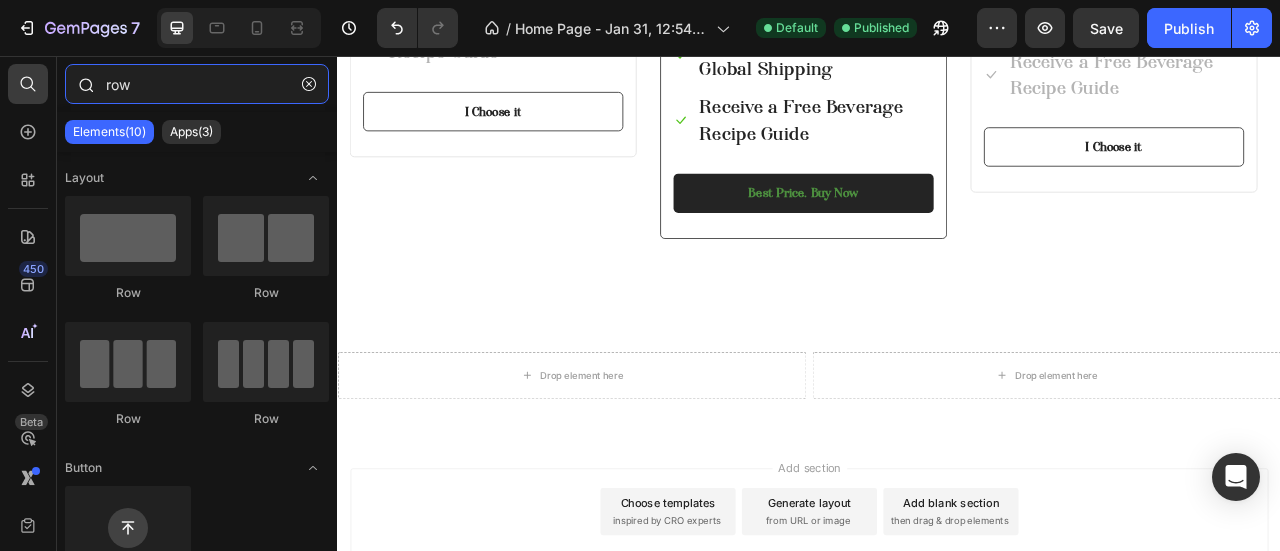 click on "row" at bounding box center (197, 84) 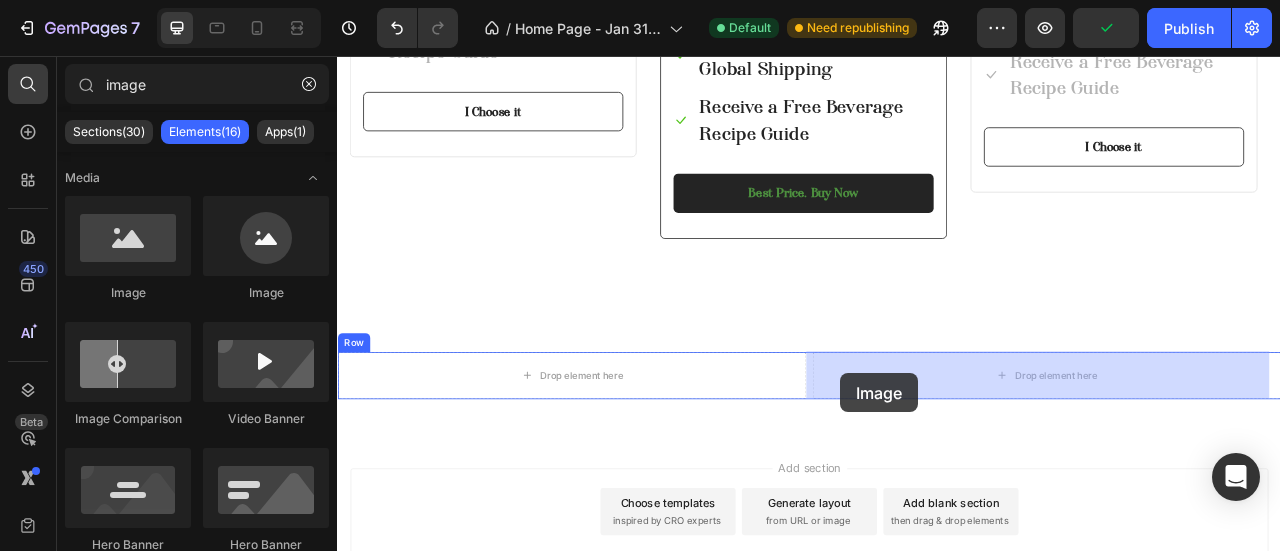 drag, startPoint x: 644, startPoint y: 338, endPoint x: 418, endPoint y: 408, distance: 236.59248 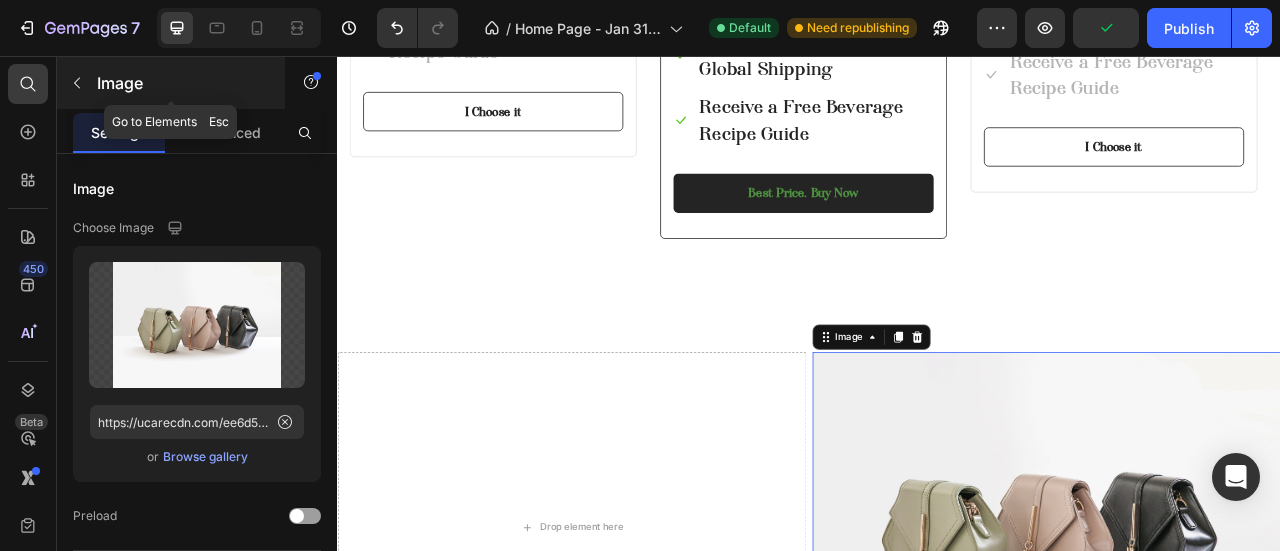 click on "Image" at bounding box center [182, 83] 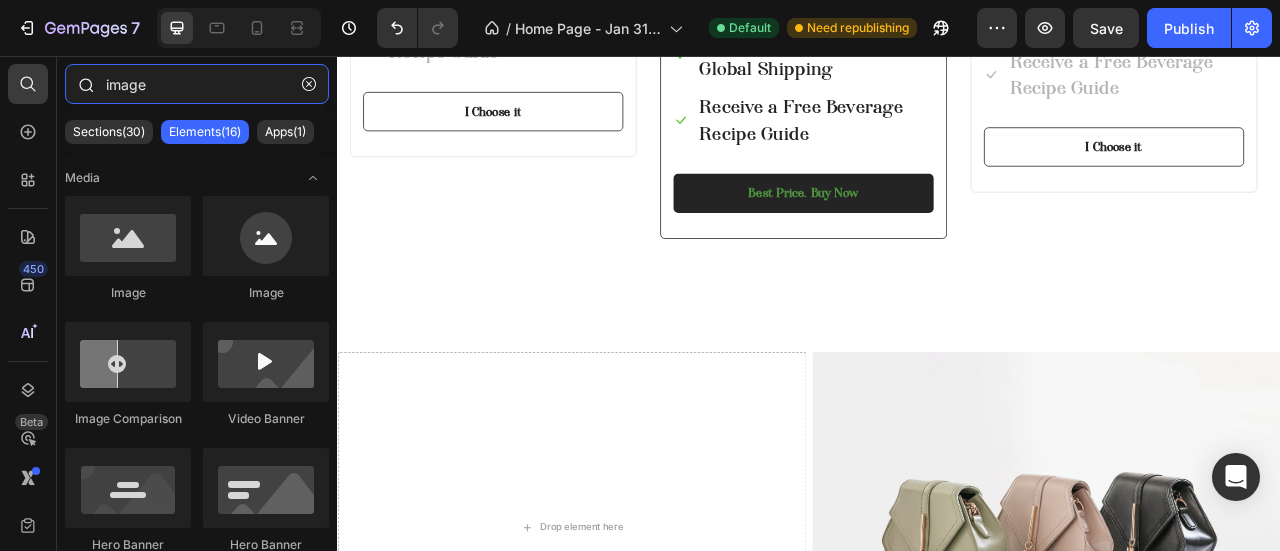 click on "image" at bounding box center (197, 84) 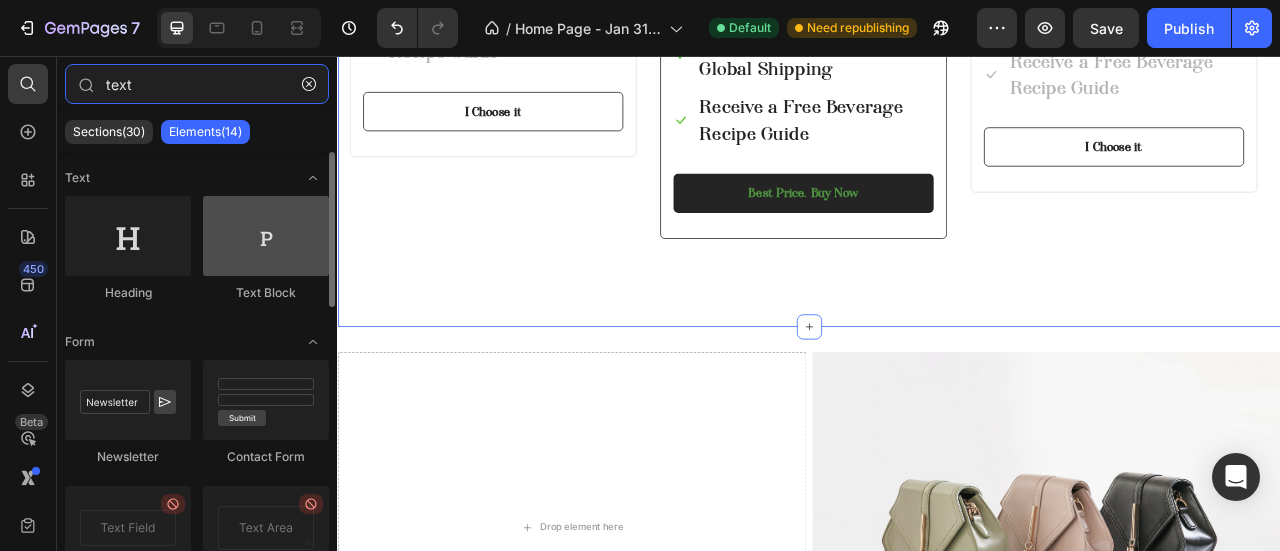 type on "text" 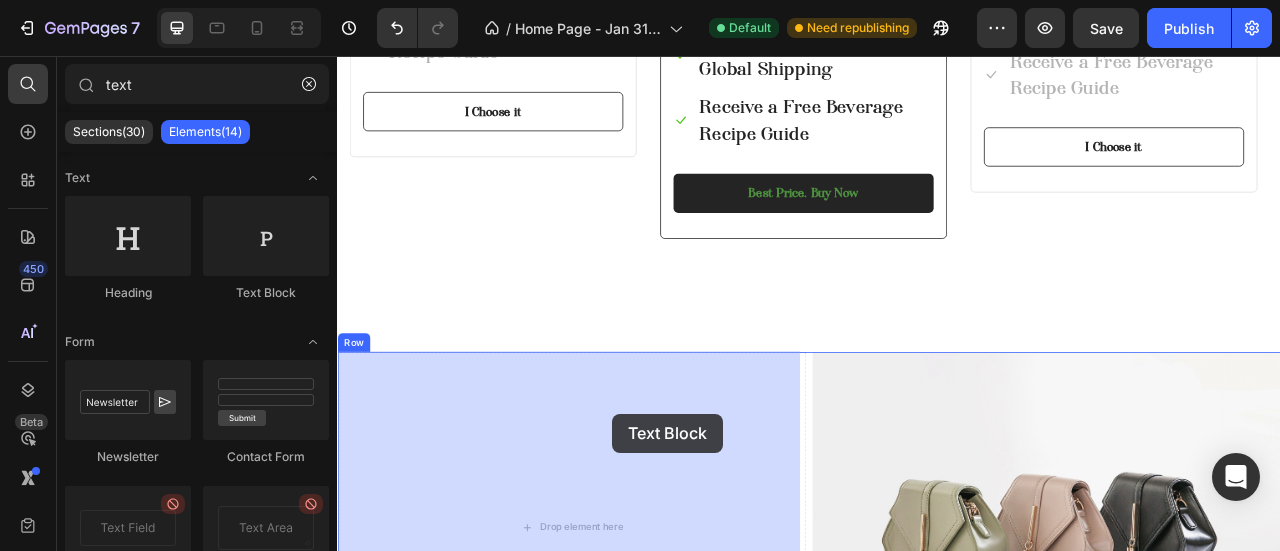 drag, startPoint x: 643, startPoint y: 324, endPoint x: 688, endPoint y: 513, distance: 194.2833 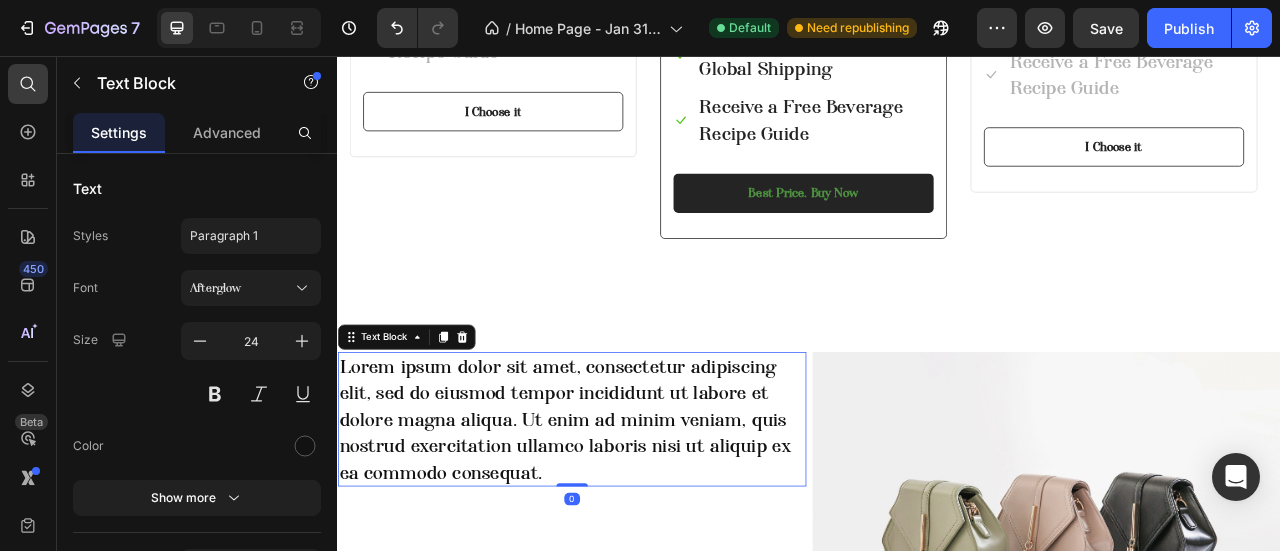 scroll, scrollTop: 4024, scrollLeft: 0, axis: vertical 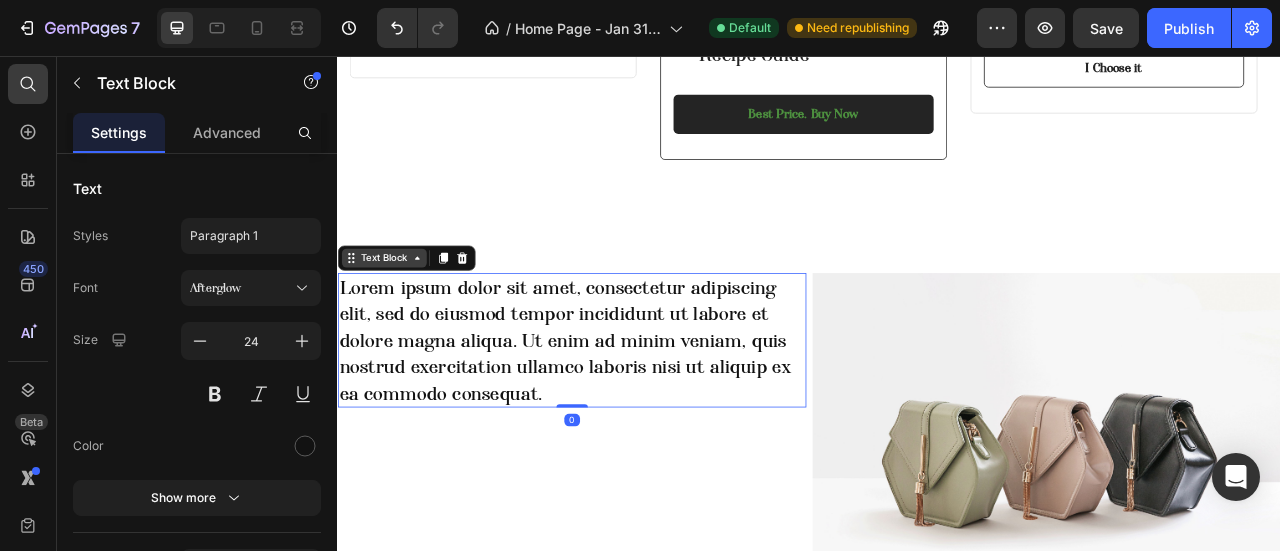 click on "Text Block" at bounding box center (396, 313) 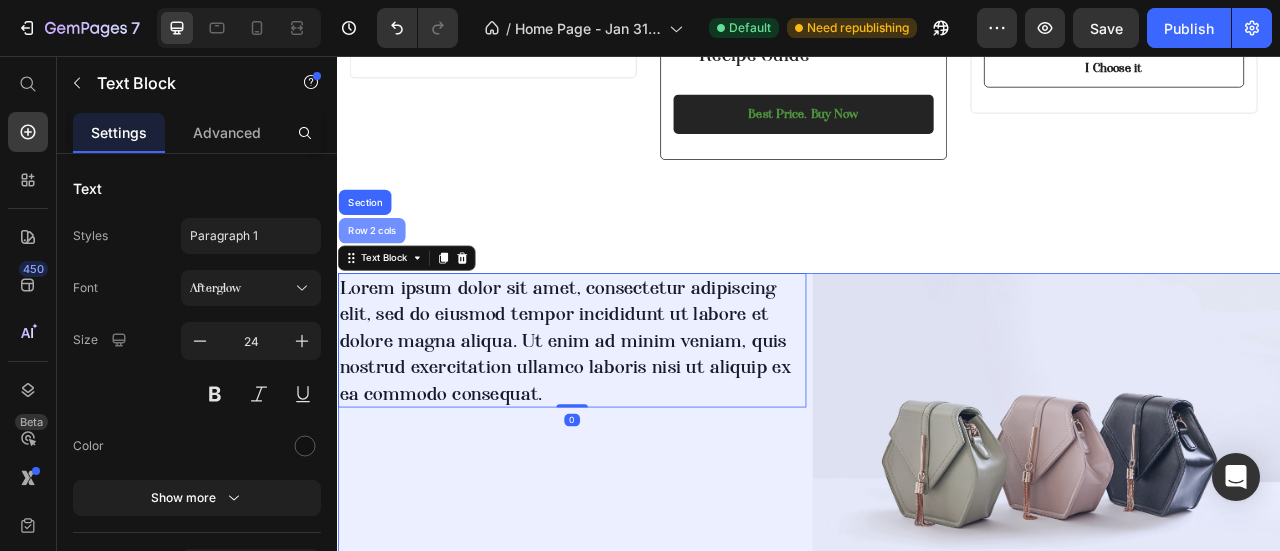 click on "Row 2 cols" at bounding box center (380, 278) 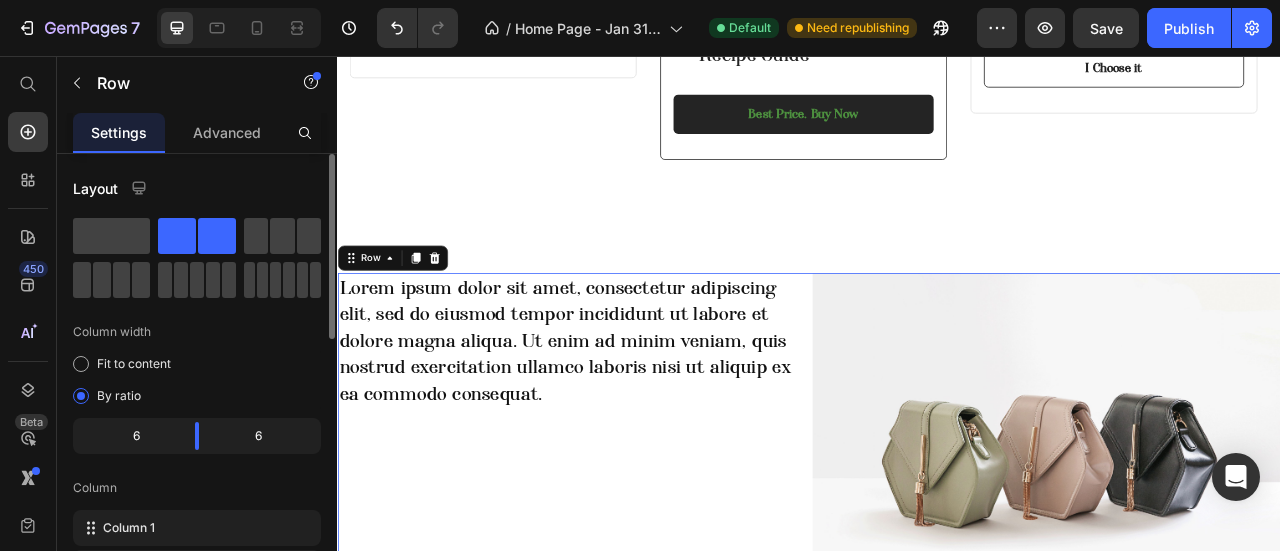 scroll, scrollTop: 200, scrollLeft: 0, axis: vertical 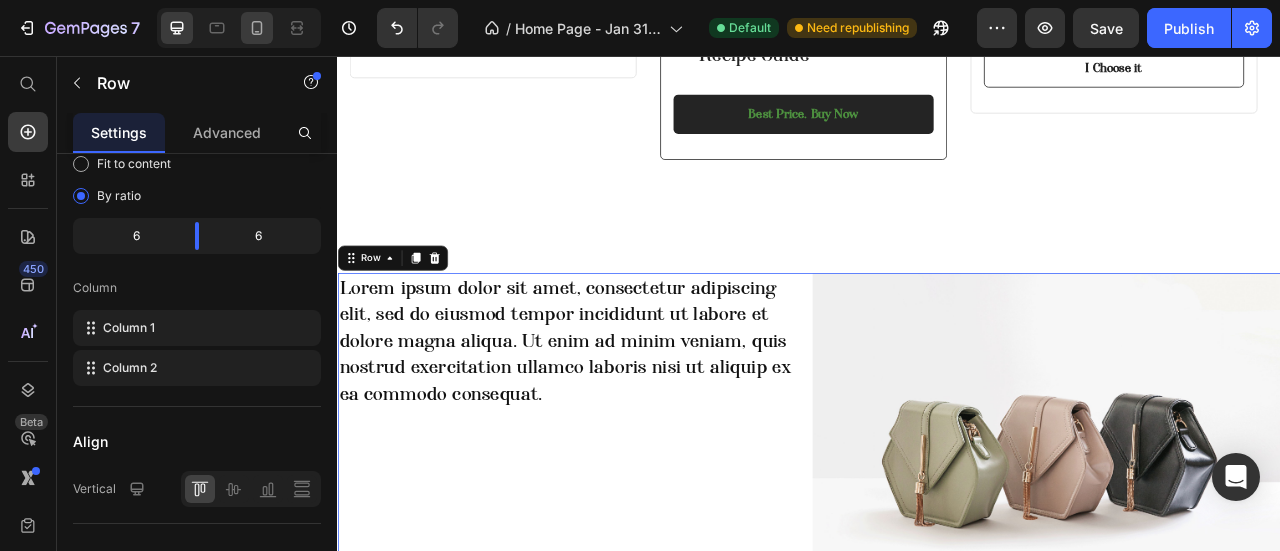click 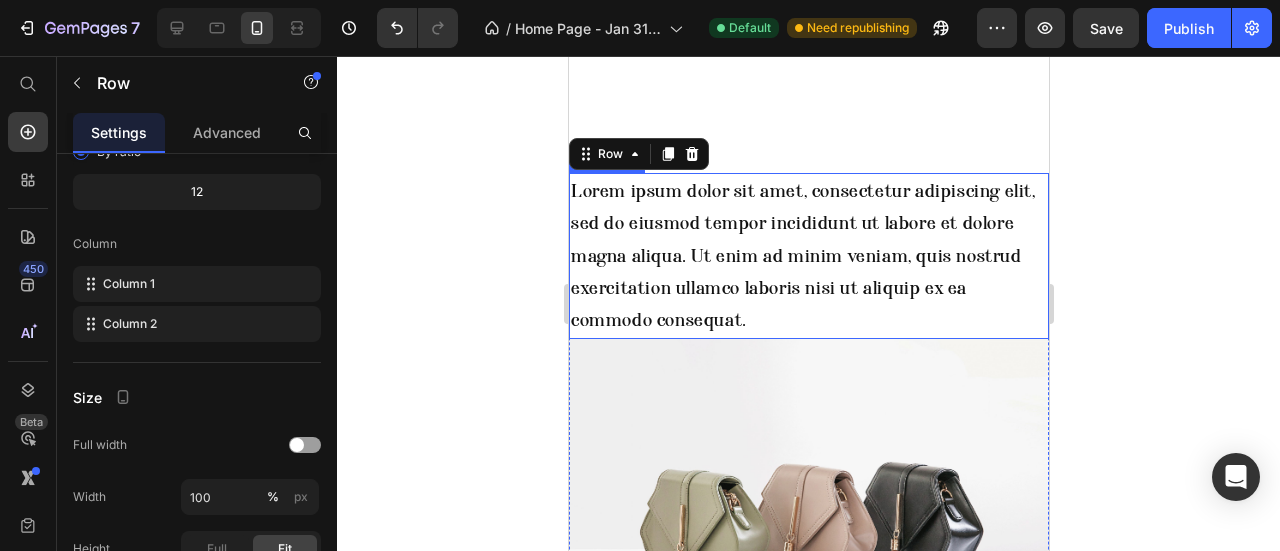 scroll, scrollTop: 4284, scrollLeft: 0, axis: vertical 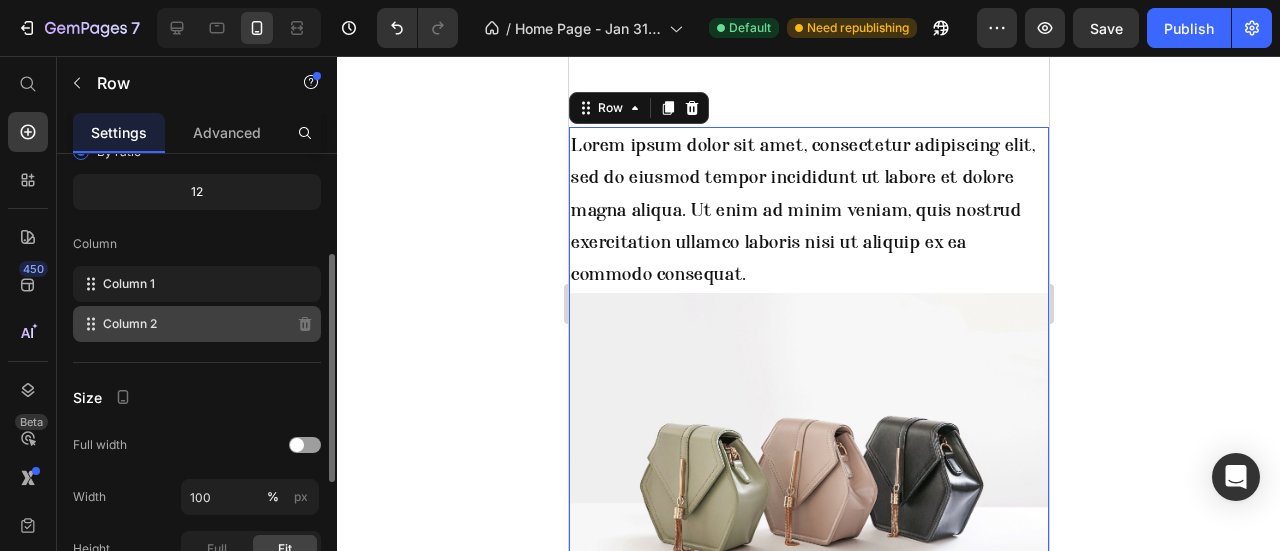 click on "Column 2" at bounding box center (130, 324) 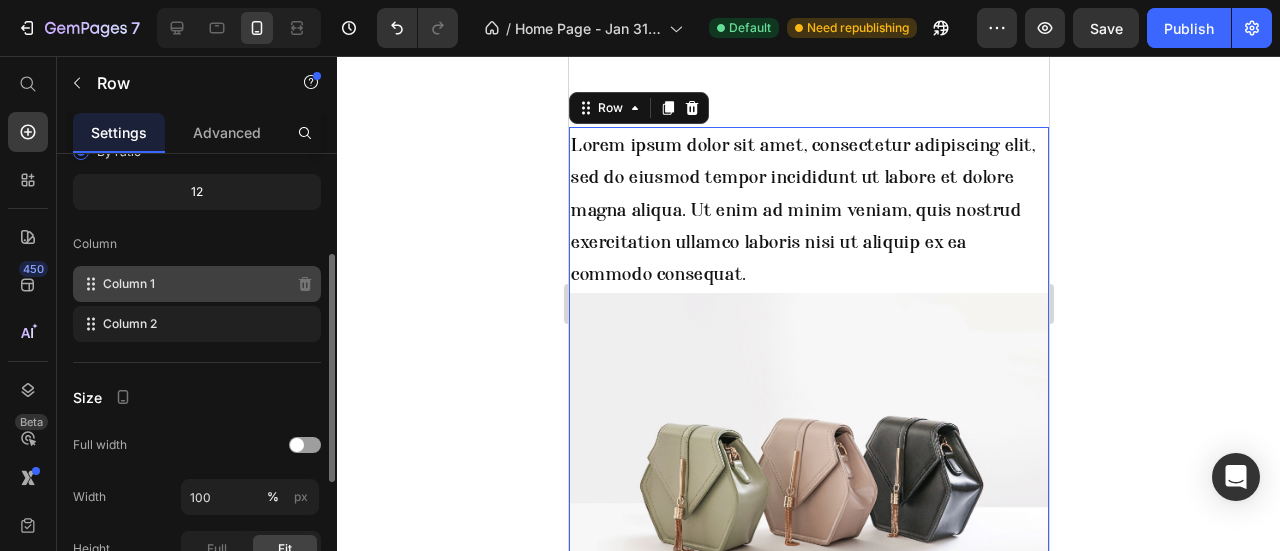 type 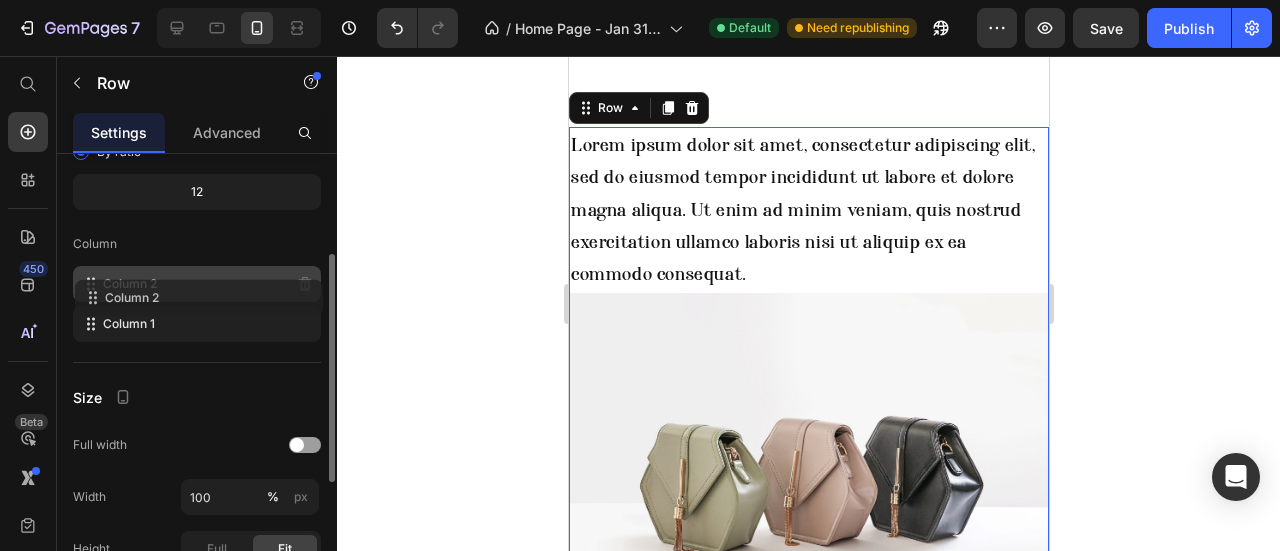 drag, startPoint x: 126, startPoint y: 327, endPoint x: 128, endPoint y: 281, distance: 46.043457 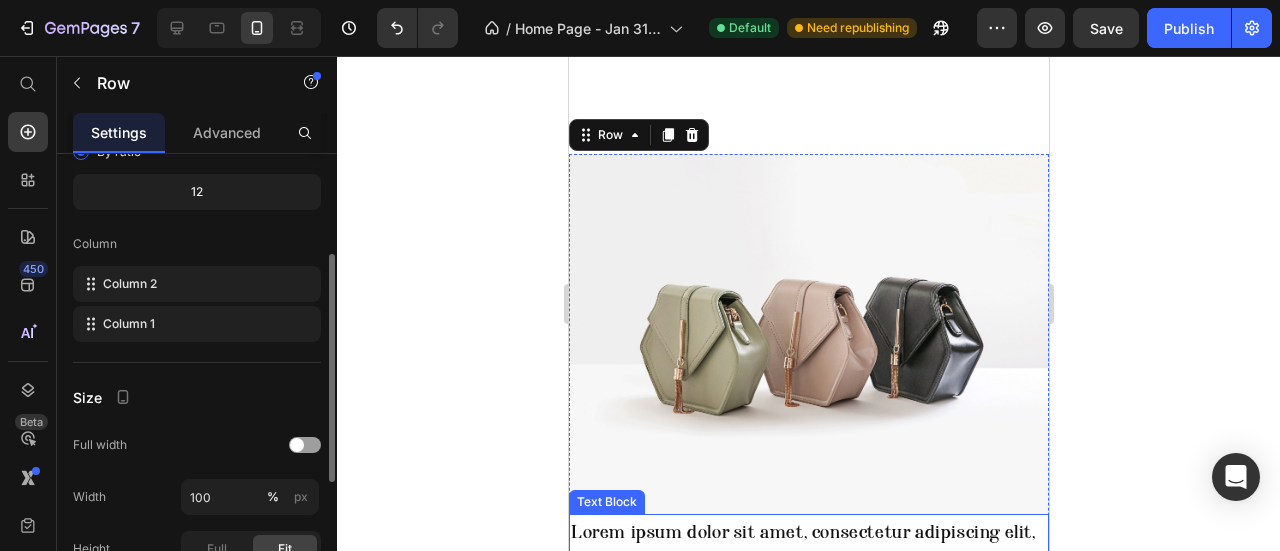 scroll, scrollTop: 4284, scrollLeft: 0, axis: vertical 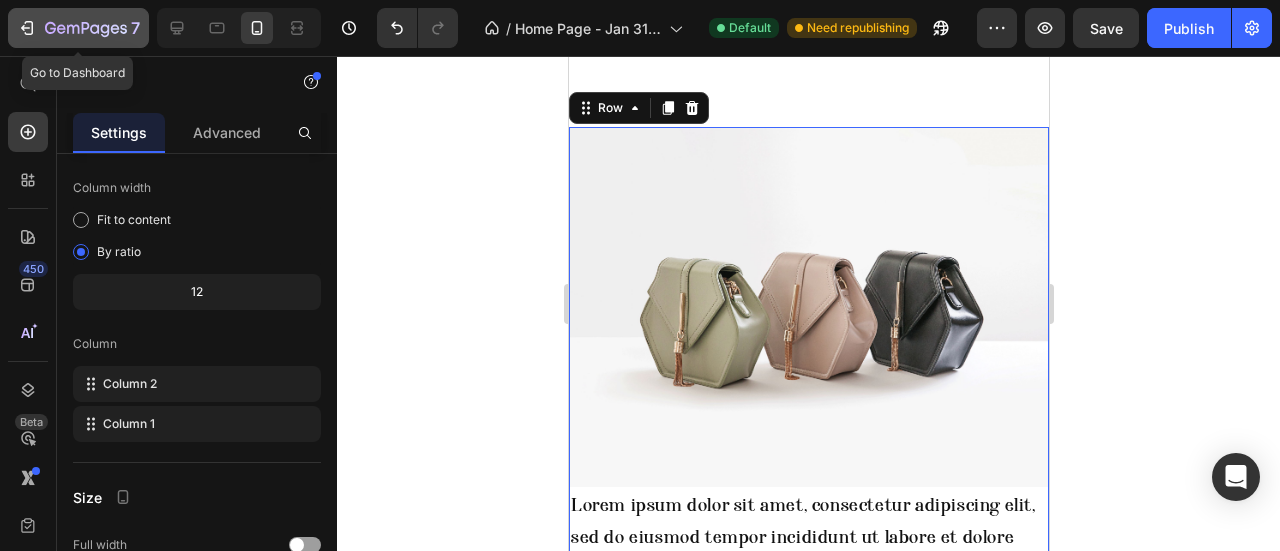 click on "7" at bounding box center [135, 28] 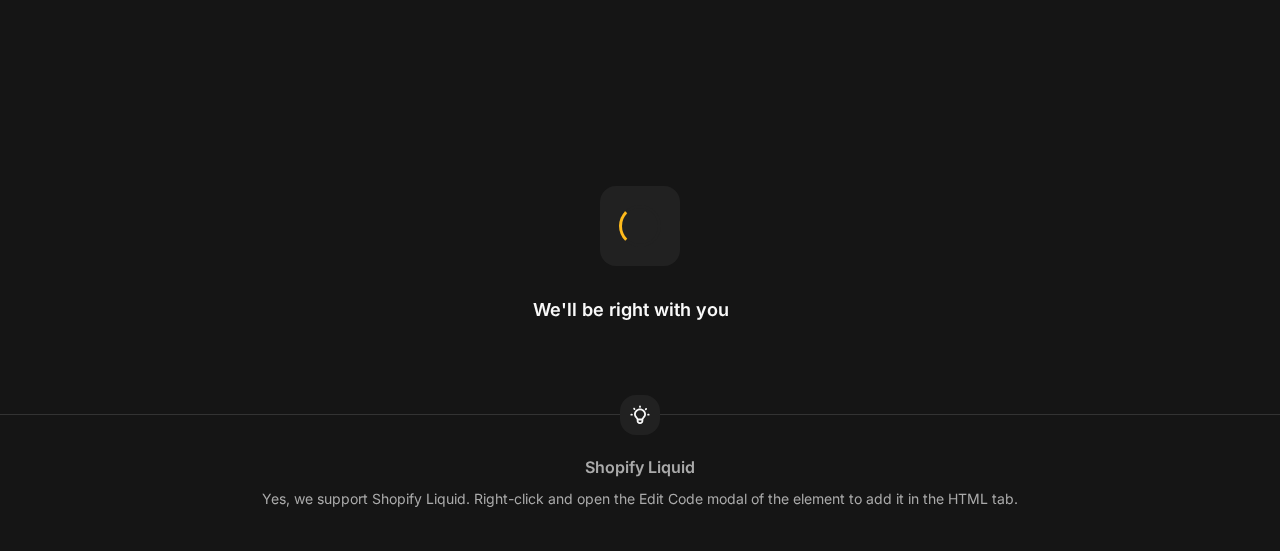 scroll, scrollTop: 0, scrollLeft: 0, axis: both 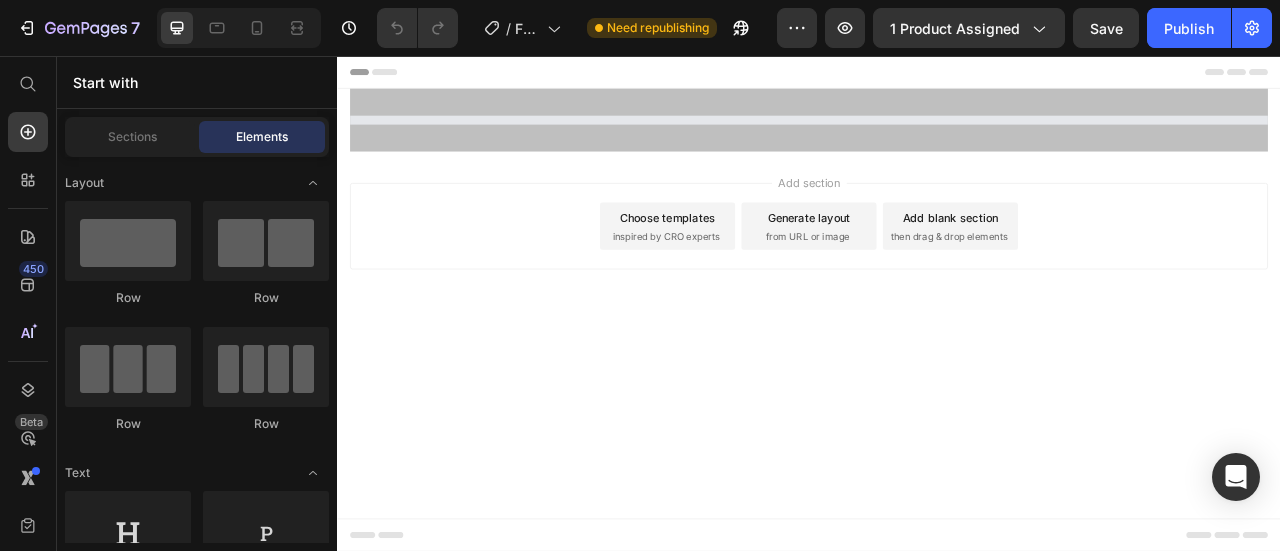 select on "uk-6" 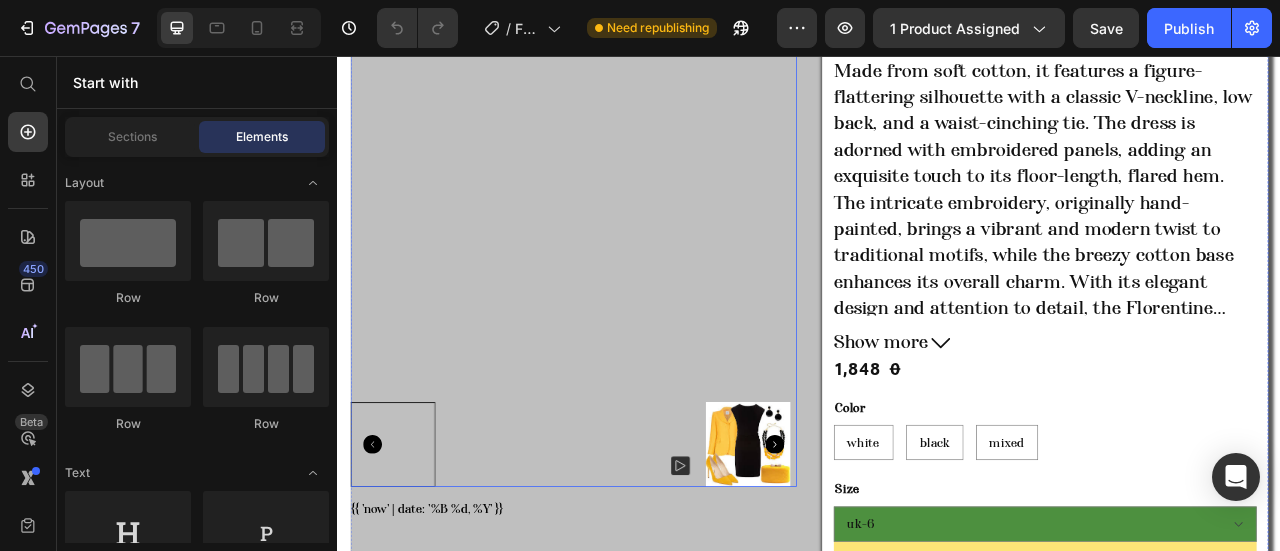 scroll, scrollTop: 100, scrollLeft: 0, axis: vertical 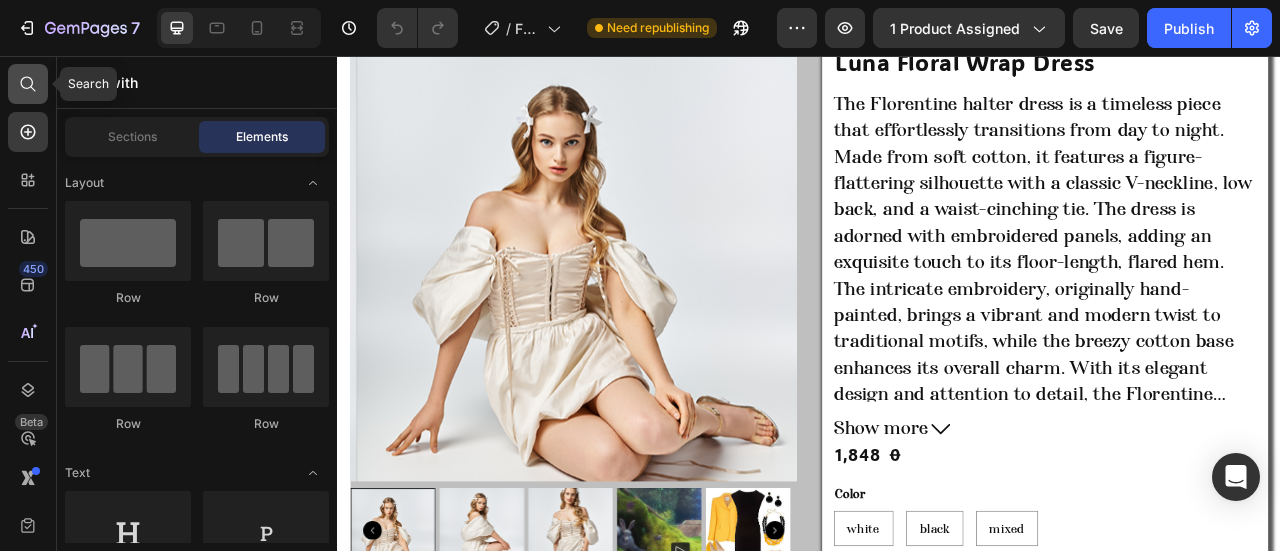 drag, startPoint x: 26, startPoint y: 77, endPoint x: 58, endPoint y: 84, distance: 32.75668 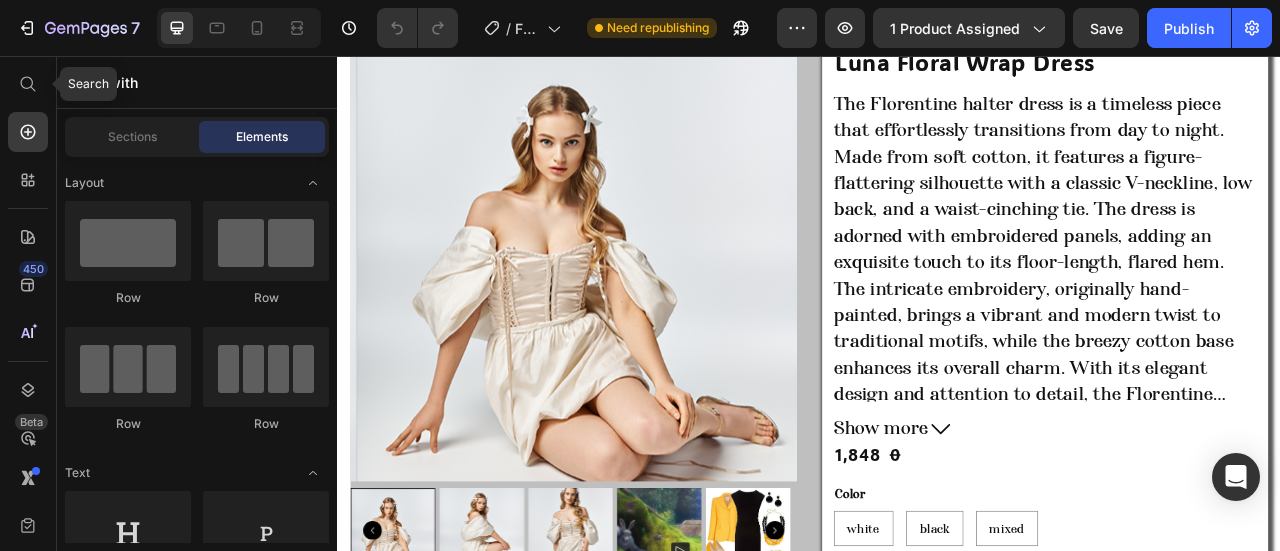 click 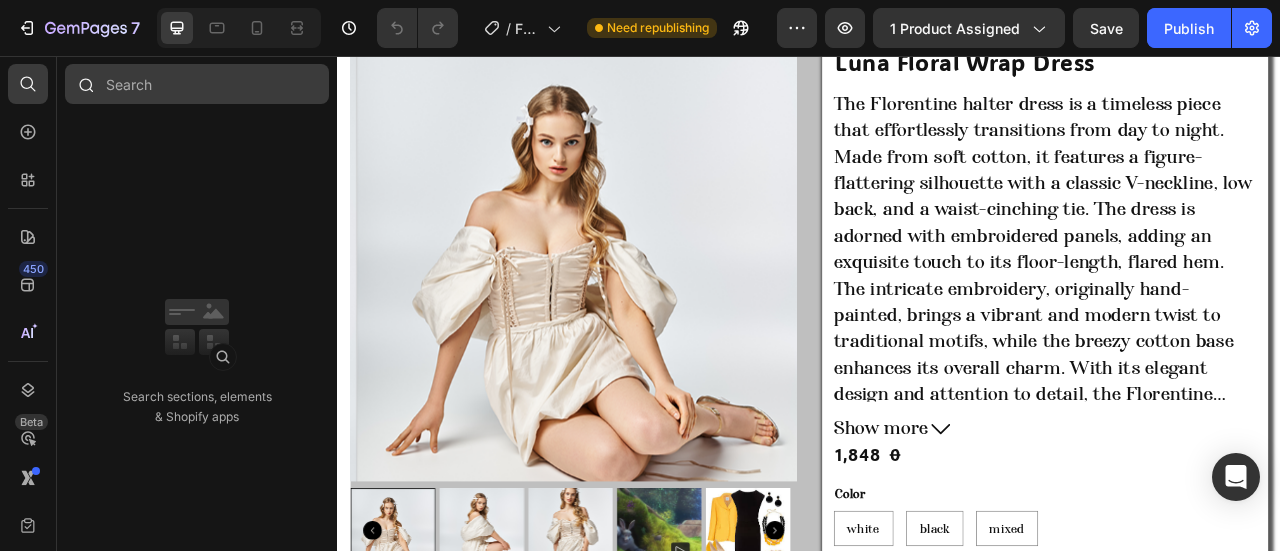 click at bounding box center [197, 84] 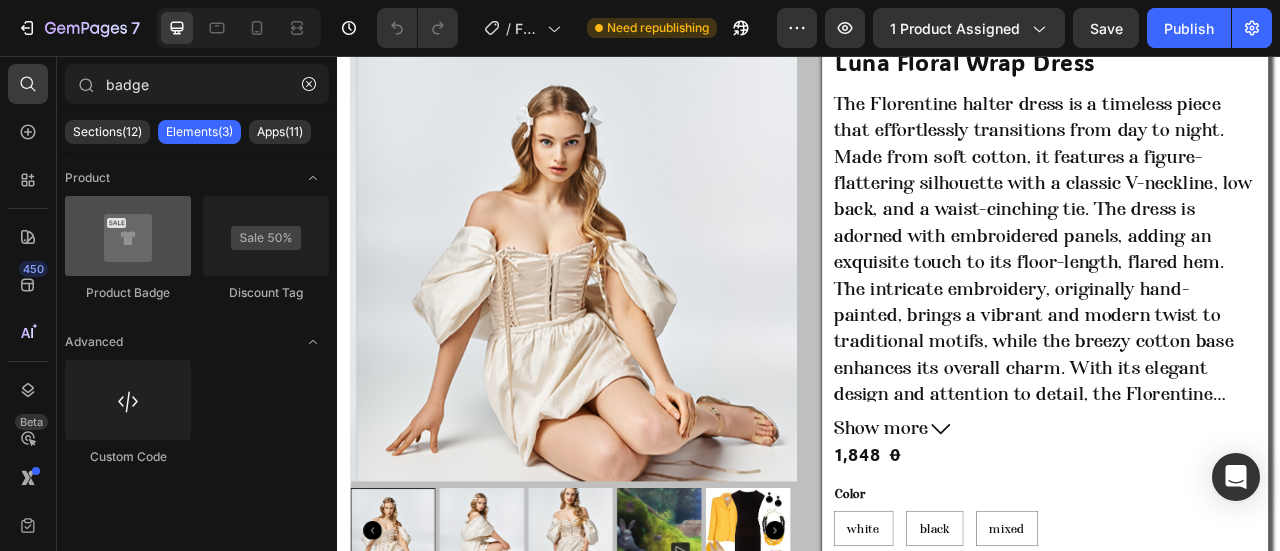 type on "badge" 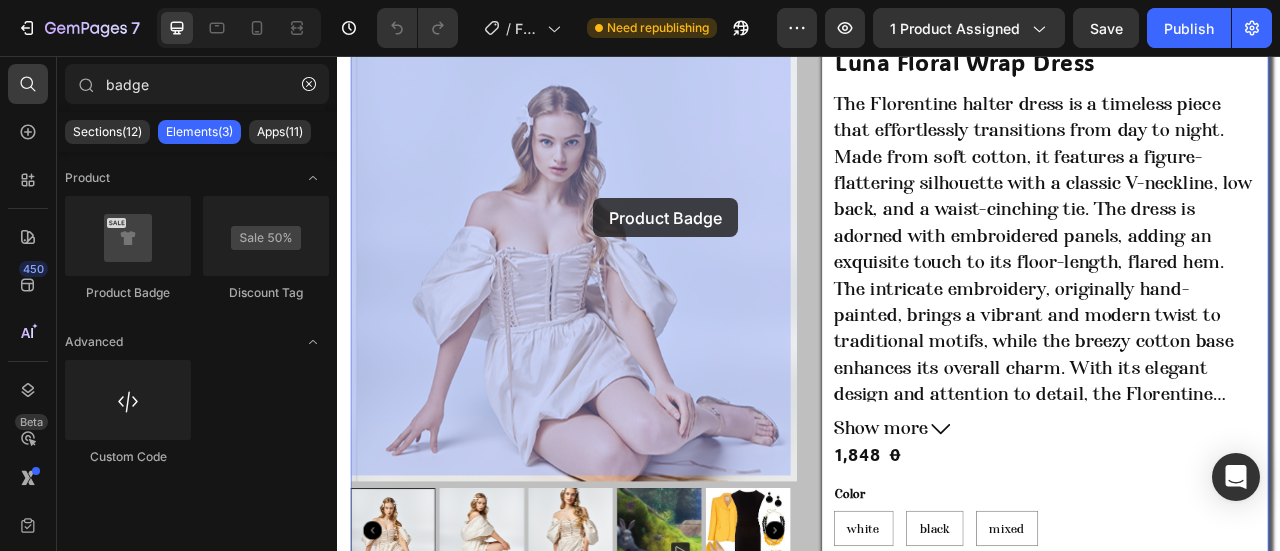 drag, startPoint x: 502, startPoint y: 285, endPoint x: 663, endPoint y: 339, distance: 169.8146 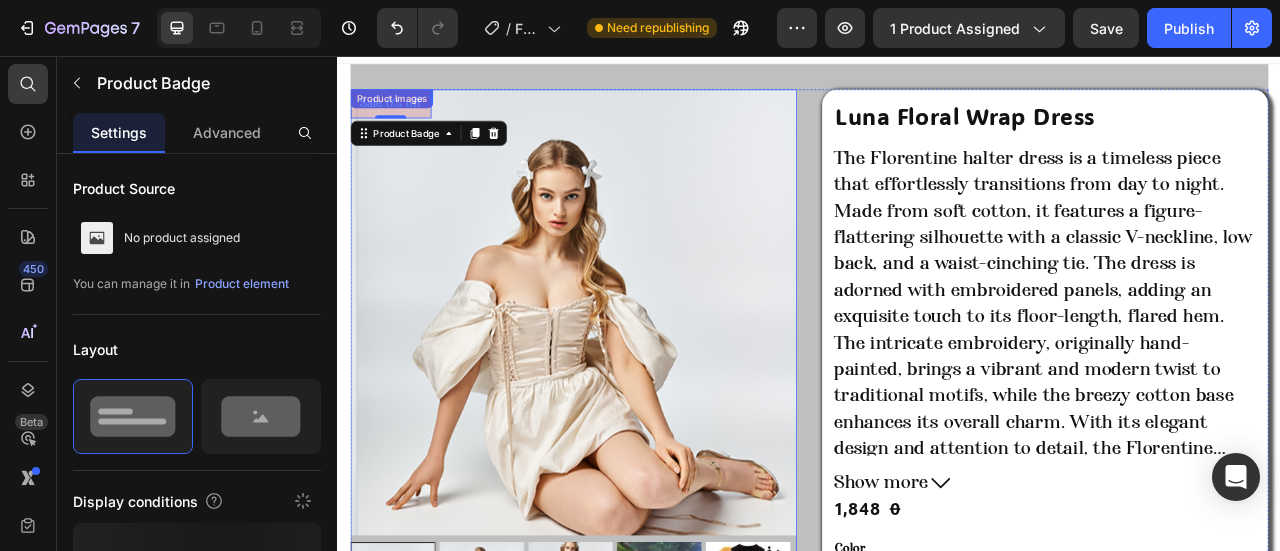 scroll, scrollTop: 0, scrollLeft: 0, axis: both 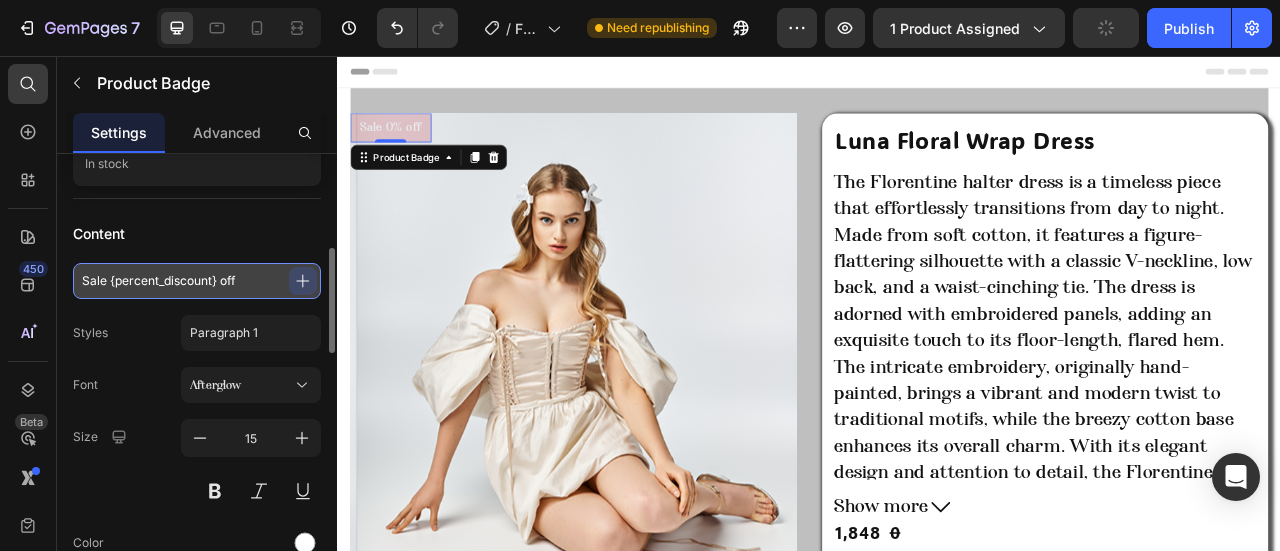 click on "Sale {percent_discount} off" at bounding box center [197, 281] 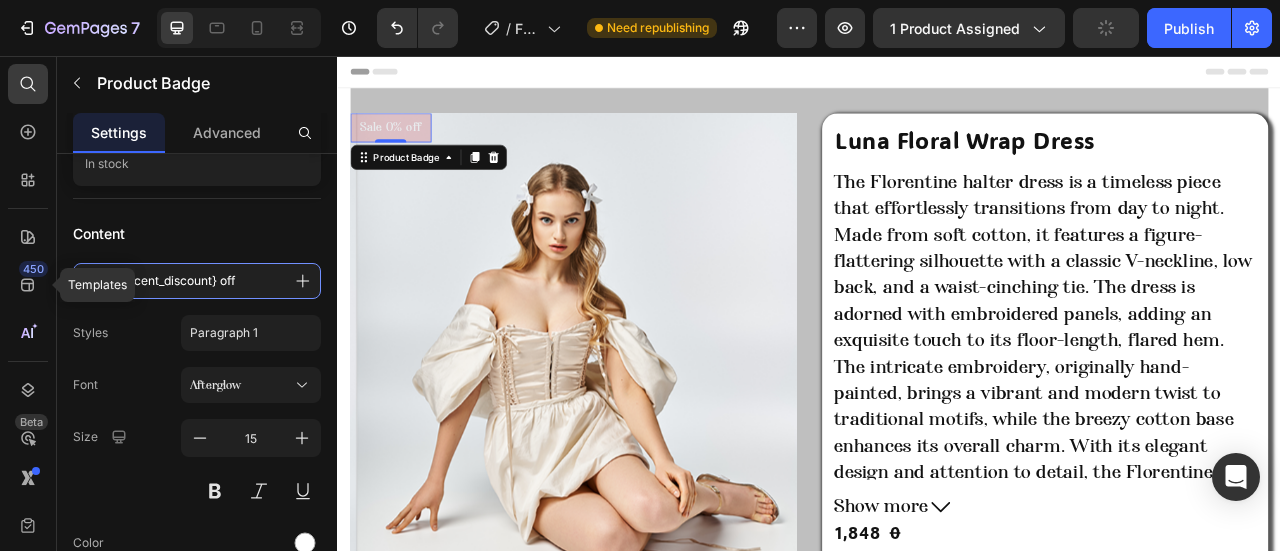 drag, startPoint x: 220, startPoint y: 280, endPoint x: -14, endPoint y: 284, distance: 234.03418 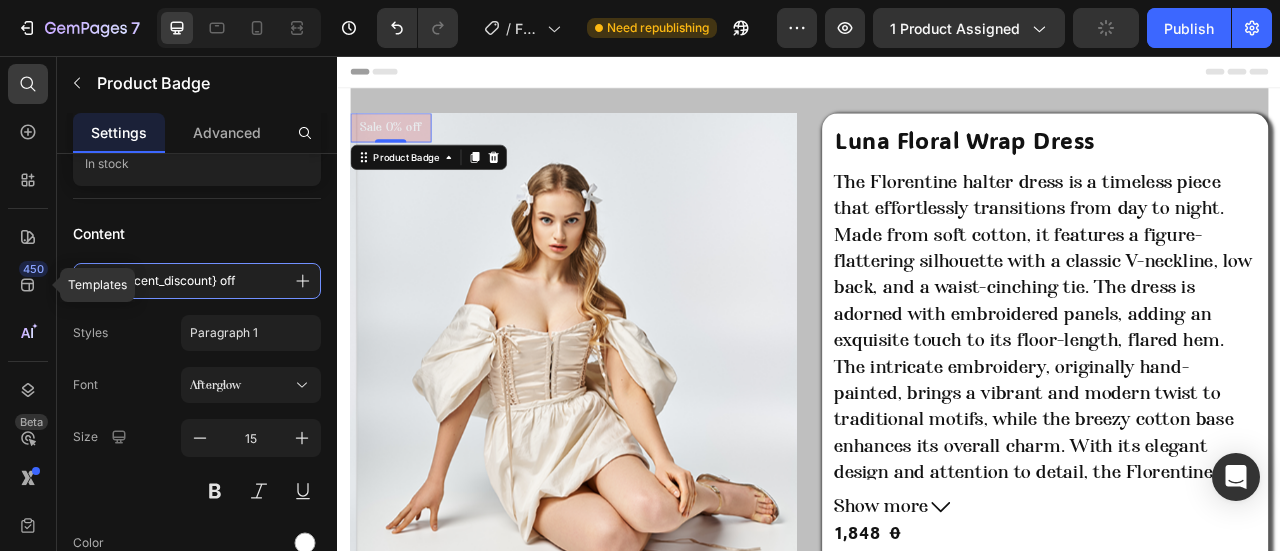 click on "7  Version history  /  Floral product Need republishing Preview 1 product assigned  Publish  450 Templates Beta badge Sections(12) Elements(3) Apps(11) Product
Product Badge
Discount Tag Advanced
Custom Code Product Badge Settings Advanced Product Source Luna Floral Wrap Dress  You can manage it in   Product element  Layout  Display conditions  Product inventory In stock Content Sale {percent_discount} off Styles Paragraph 1 Font Afterglow Size 15 Color Show more Badge Shape Horizontal rectangle Color Border Corner 3 3 3 3 Shadow Position Choose Top gap 0 px Left gap 0 px Size Width Auto px % Height Auto px Show more  Delete element 333333 100 % 333333 100 % We recommend editing on a screen 1024px+ for efficient experience. You can zoom out the browser for more working space. Save Preview View live page View history Rename page" at bounding box center [640, 0] 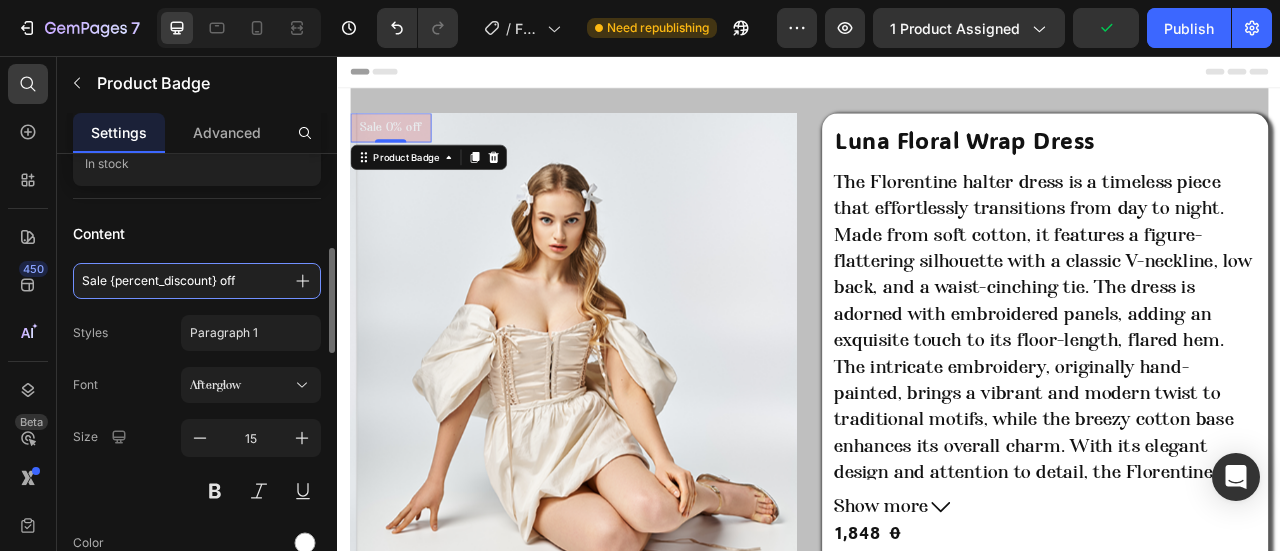 type on "I" 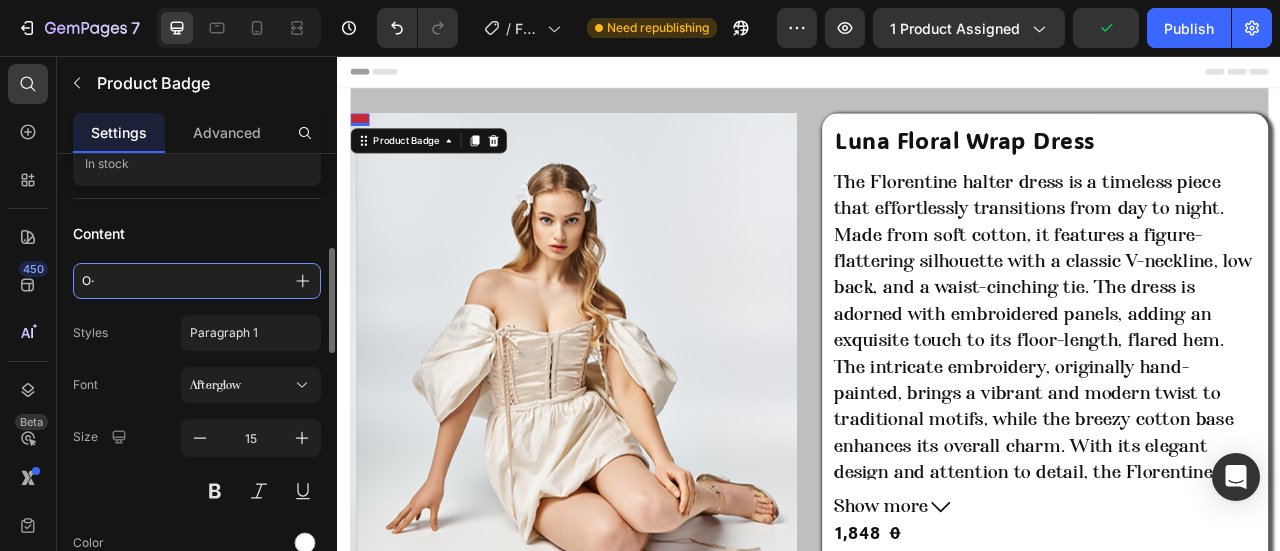 type on "O" 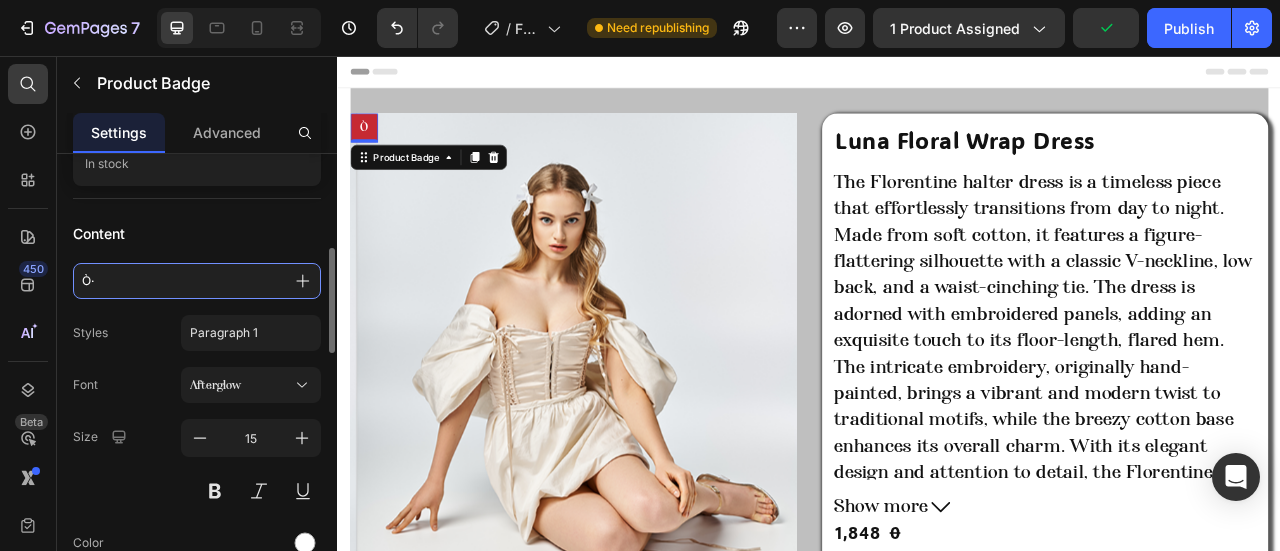 type on "Ò" 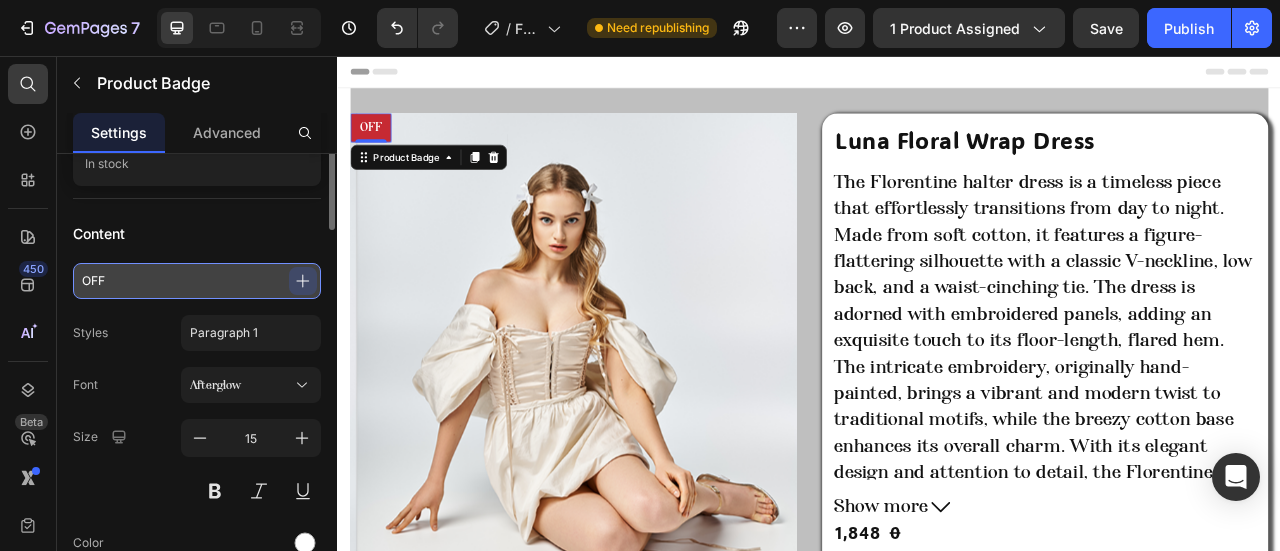 scroll, scrollTop: 309, scrollLeft: 0, axis: vertical 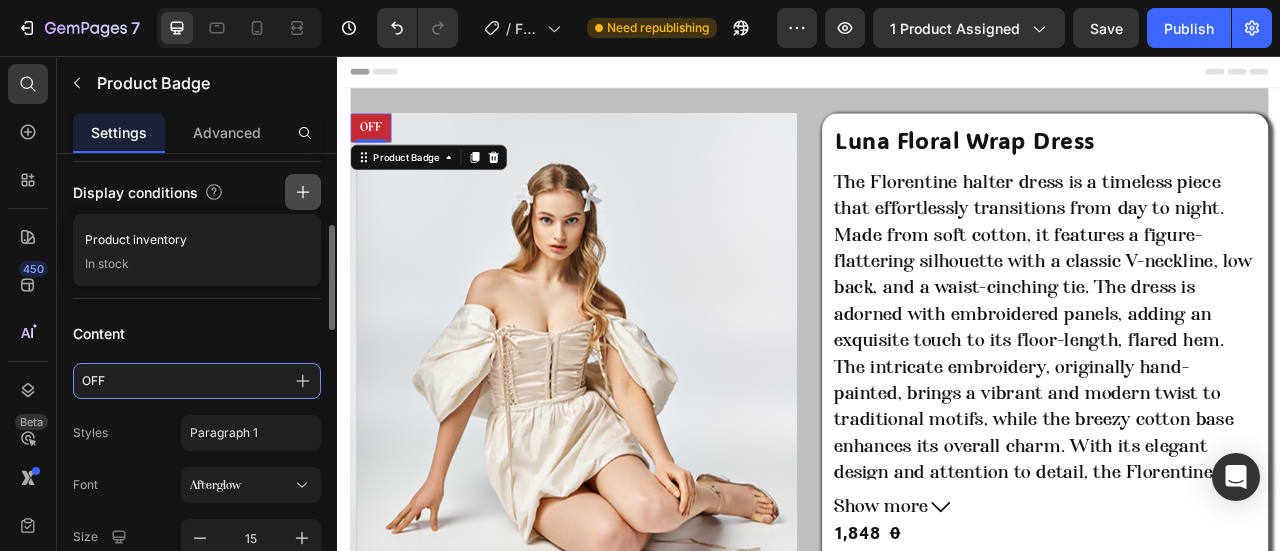 type on "OFF" 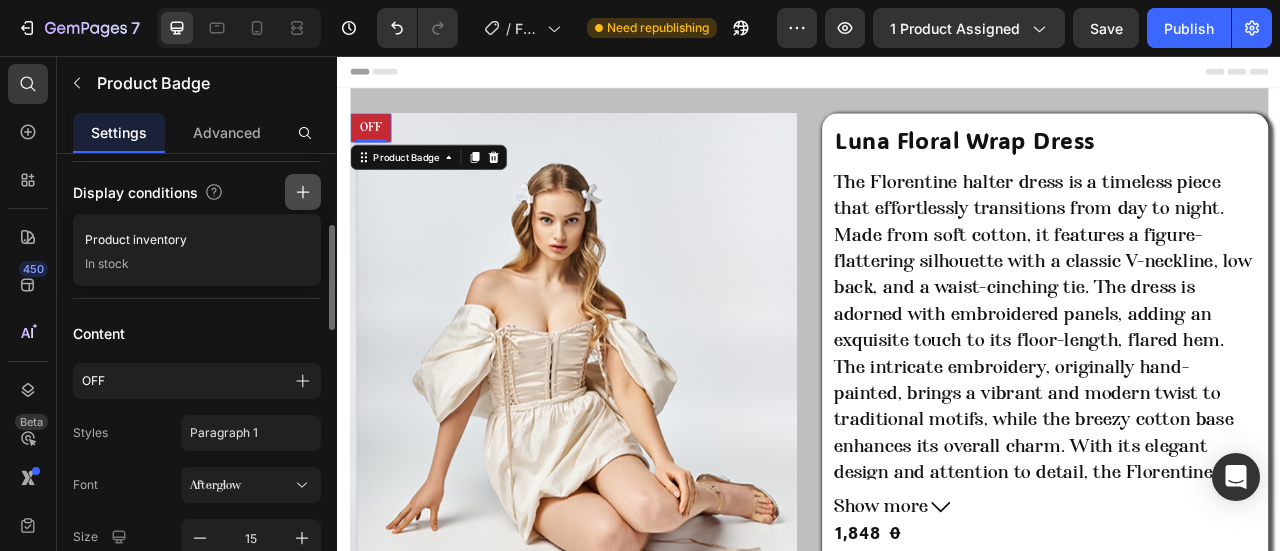 click 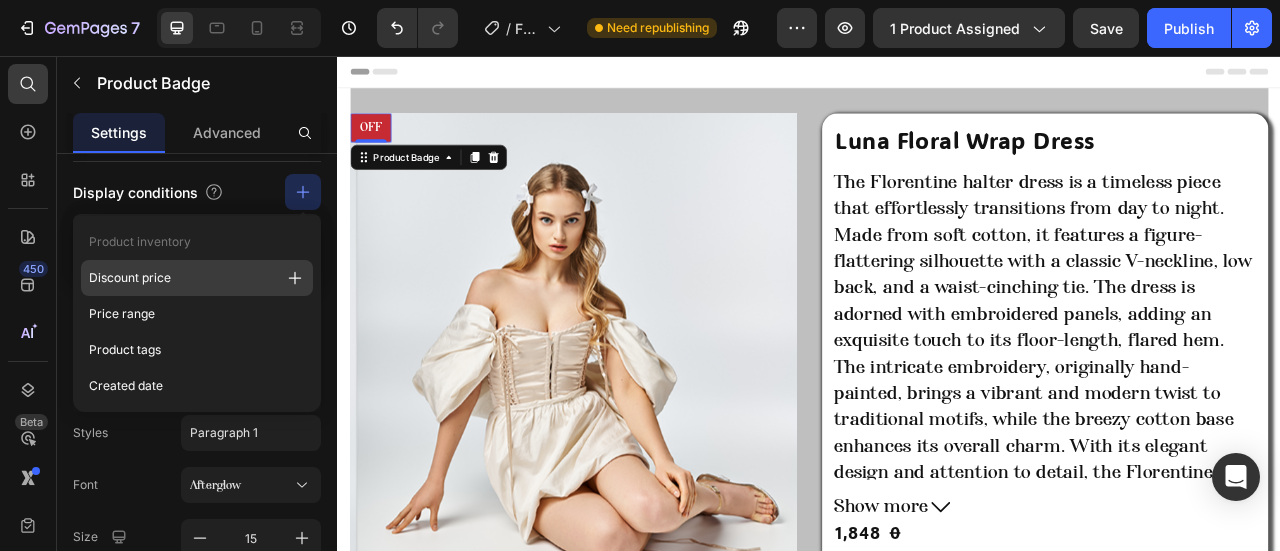 click on "Discount price" at bounding box center [181, 278] 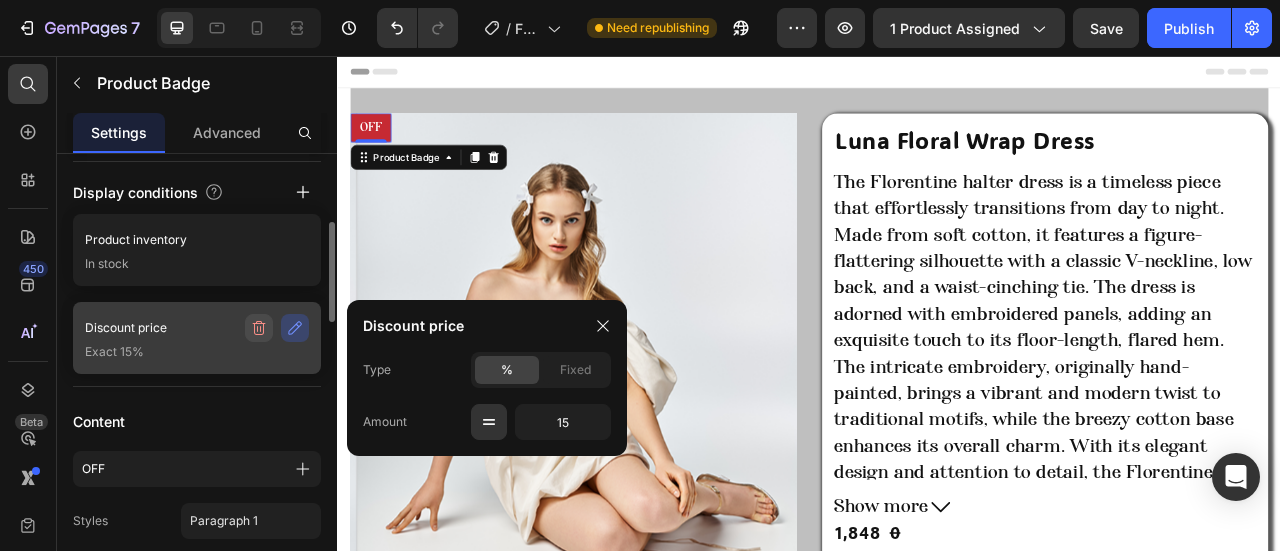 click 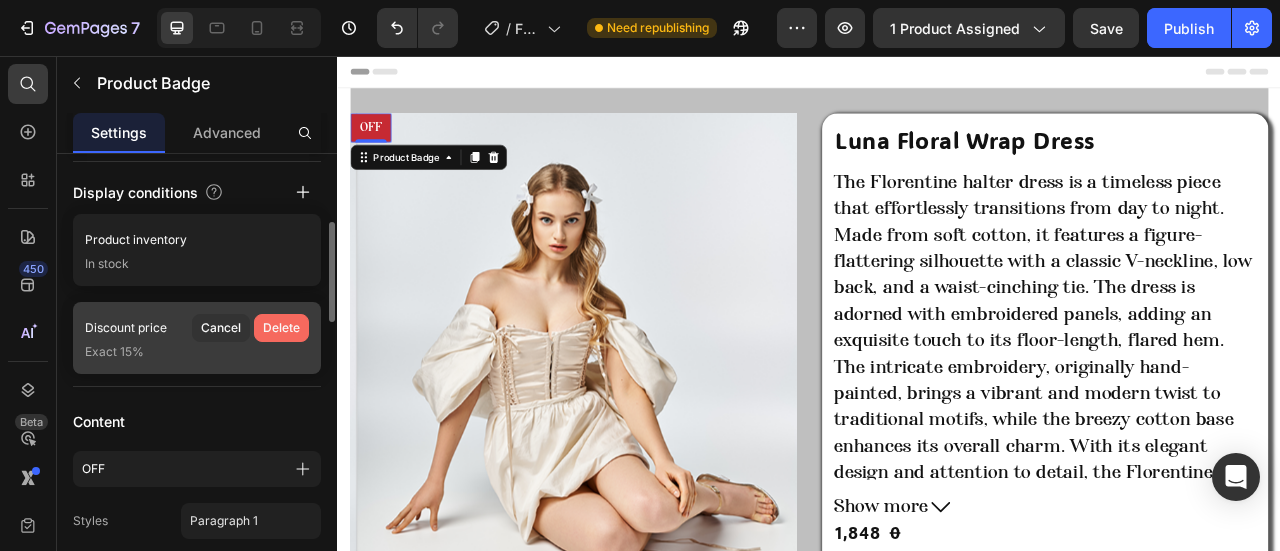 click on "Delete" at bounding box center (281, 328) 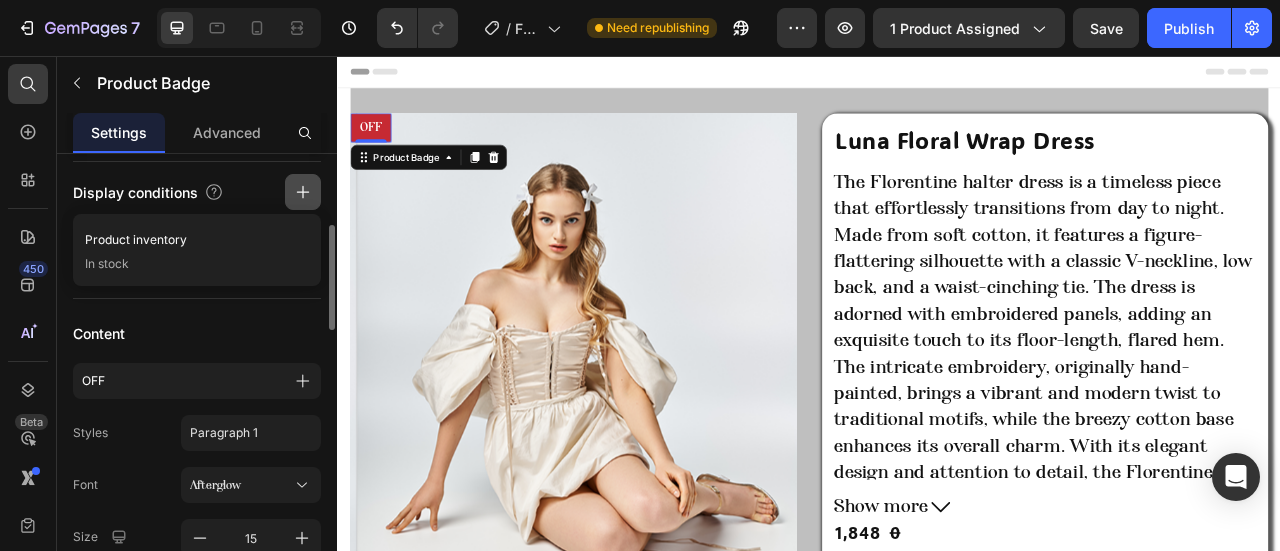click 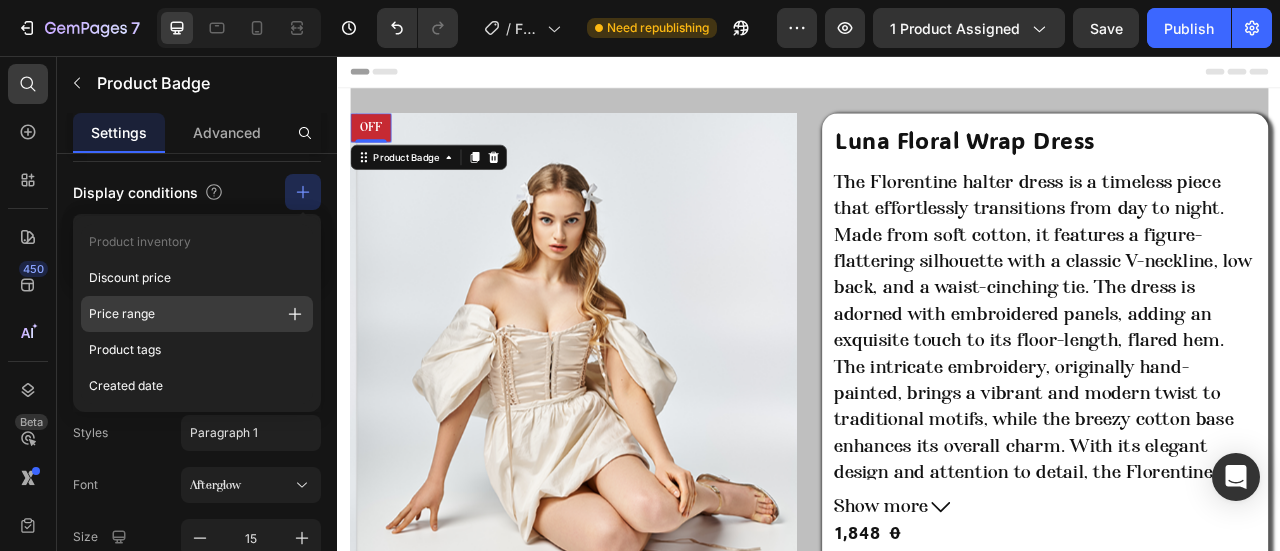 click on "Price range" at bounding box center [181, 314] 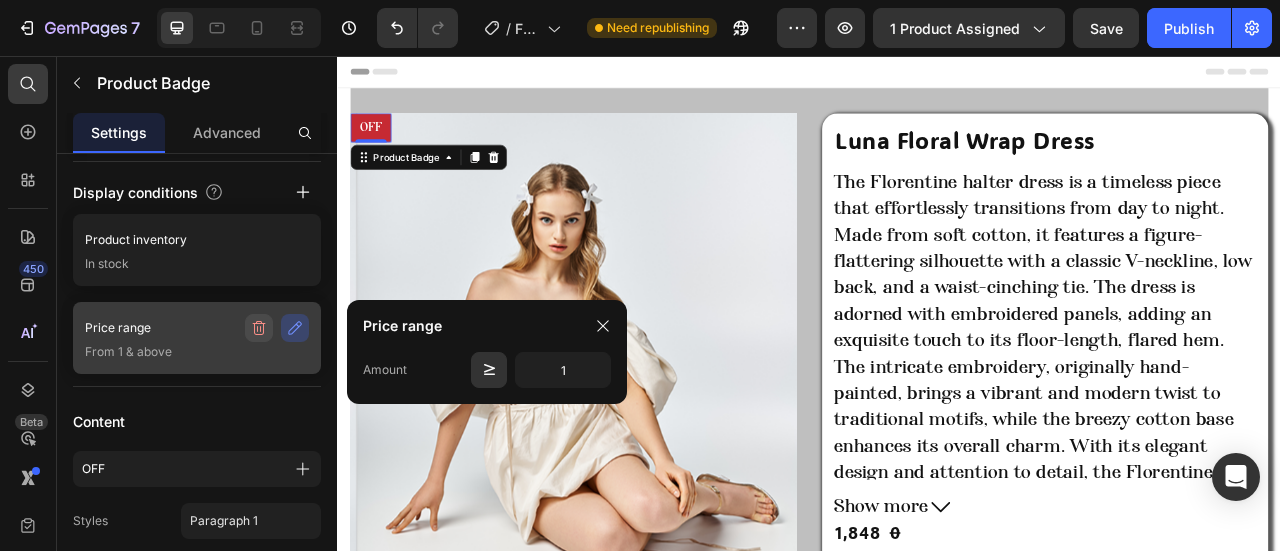 click 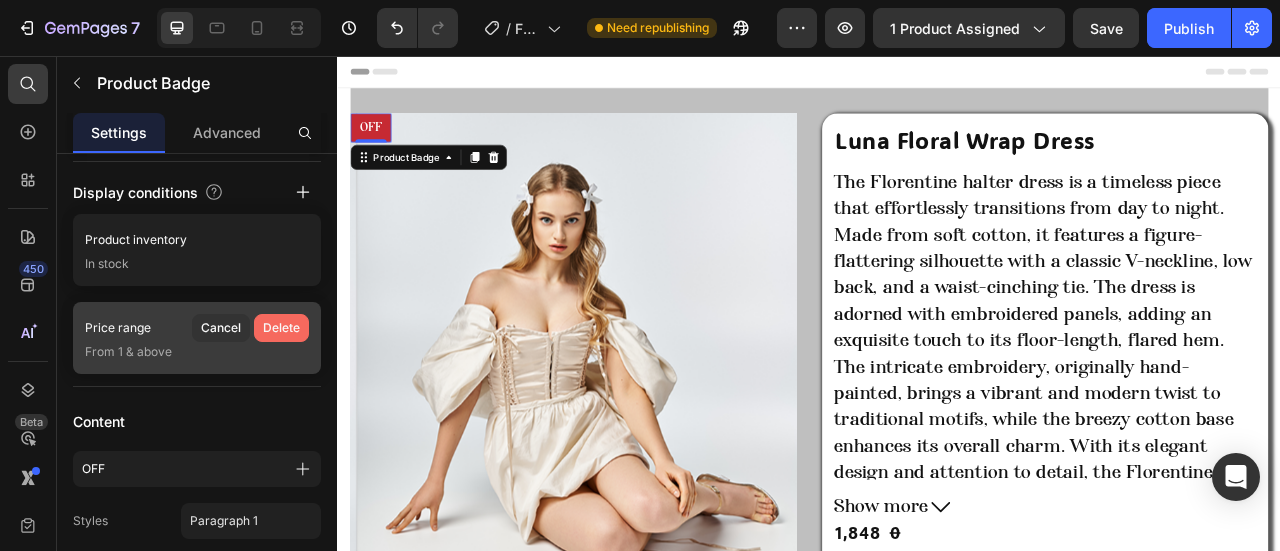 click on "Delete" 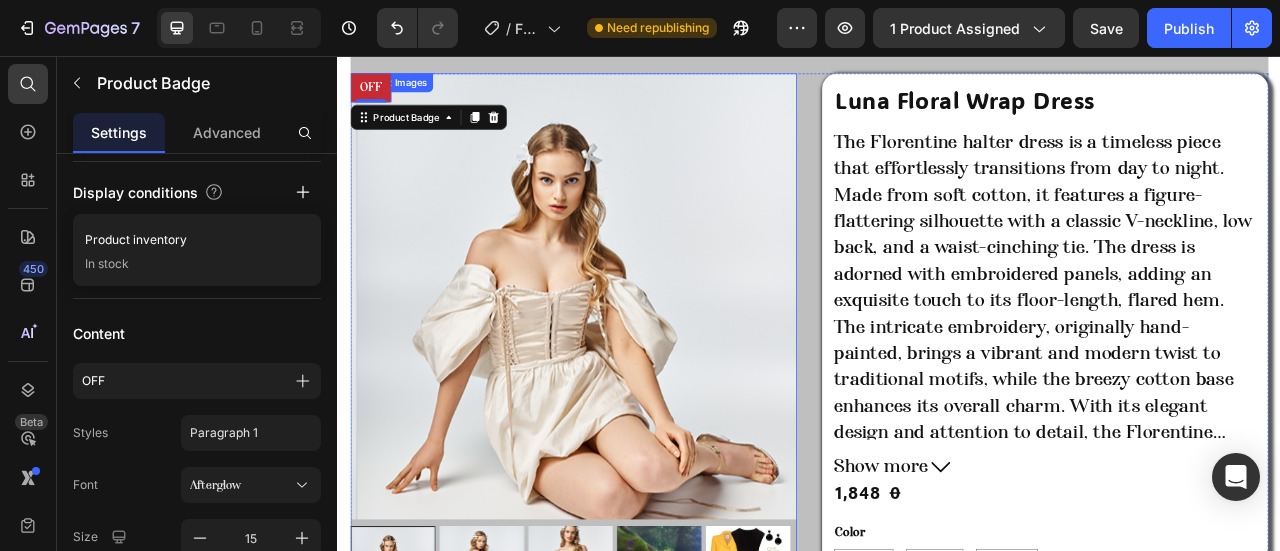 scroll, scrollTop: 0, scrollLeft: 0, axis: both 